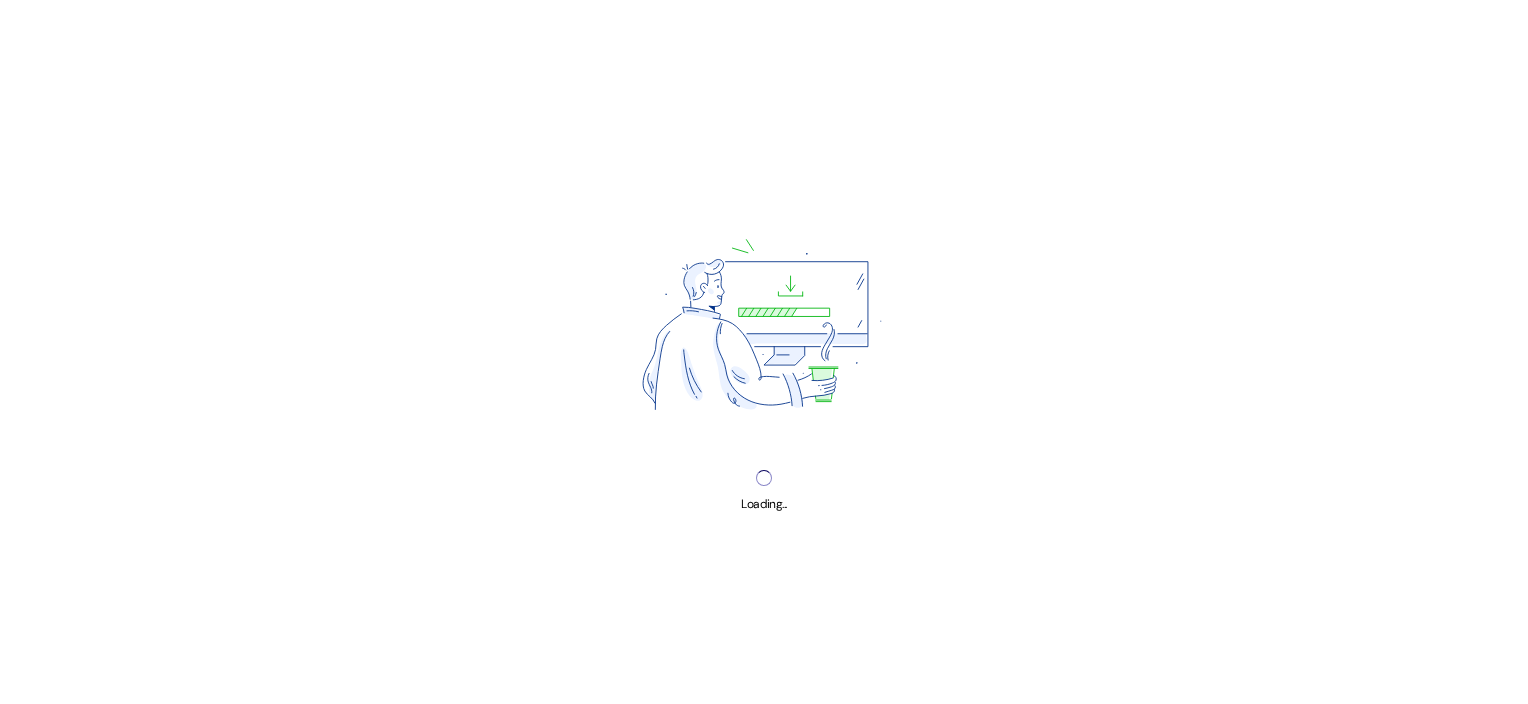 scroll, scrollTop: 0, scrollLeft: 0, axis: both 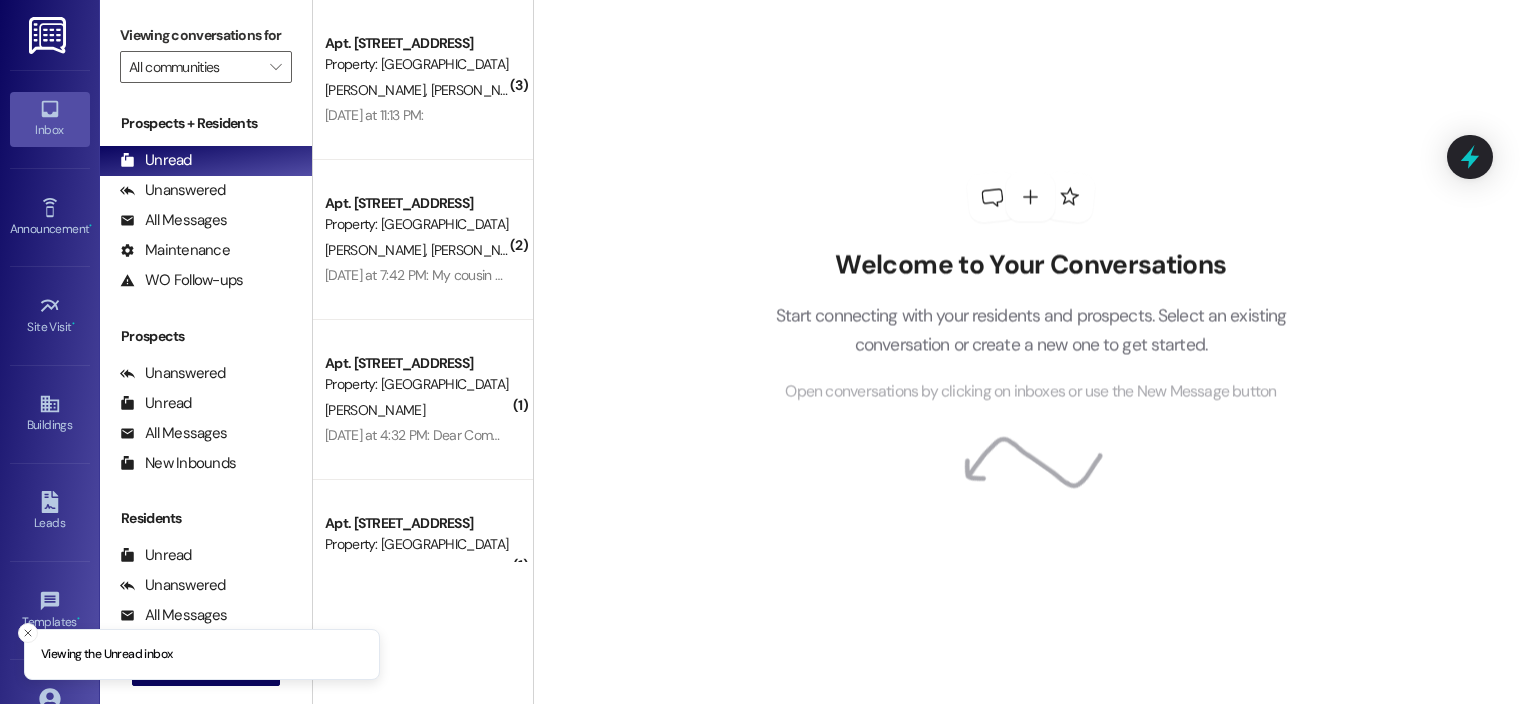click at bounding box center (49, 35) 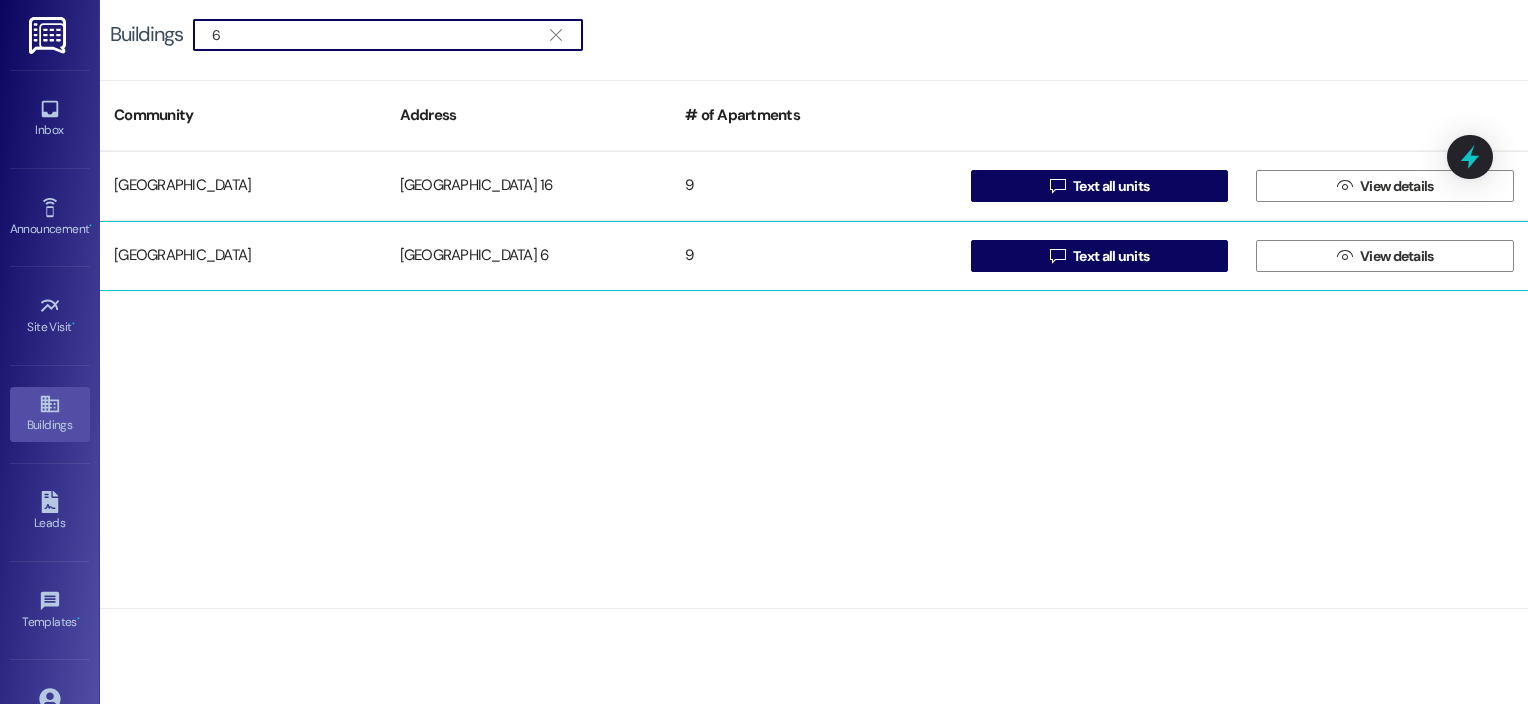type on "6" 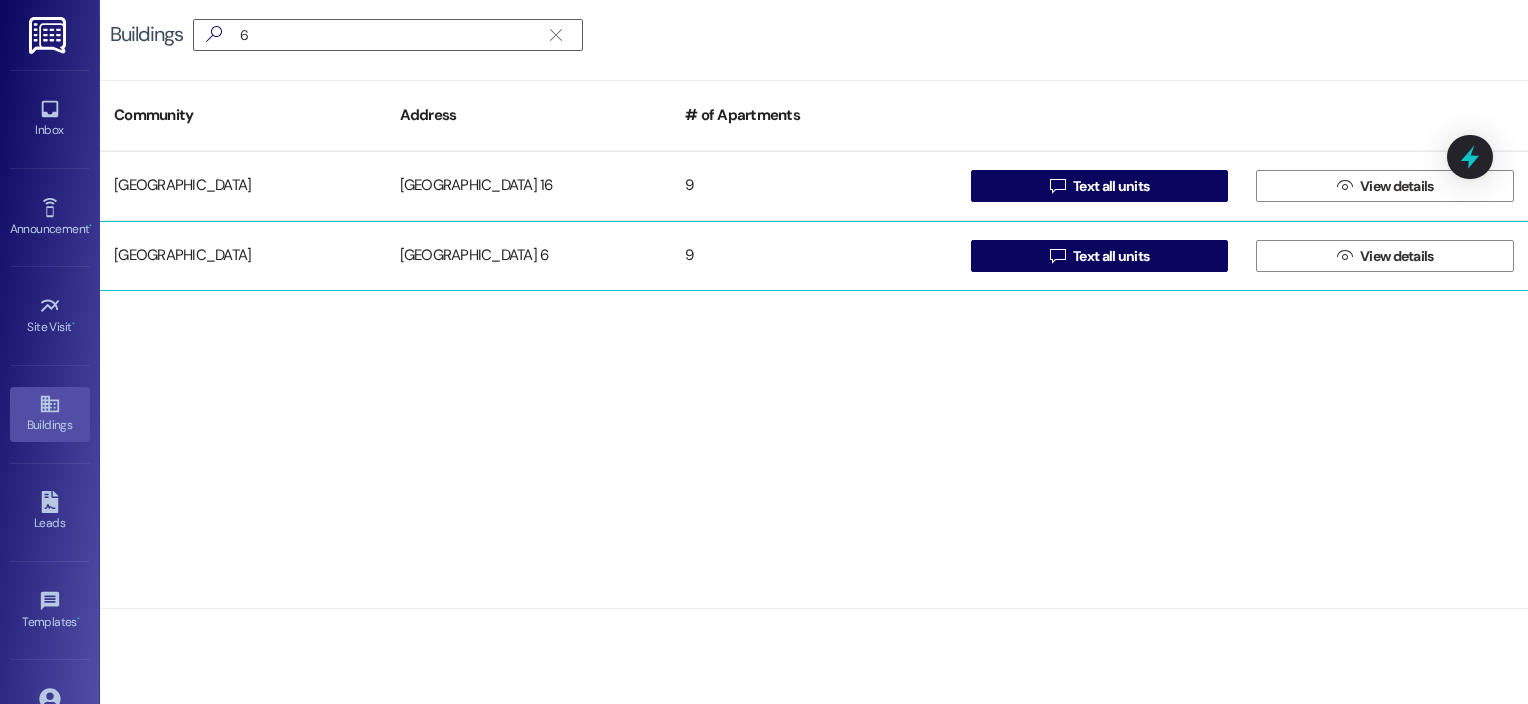 click on "[GEOGRAPHIC_DATA] 6" at bounding box center (529, 256) 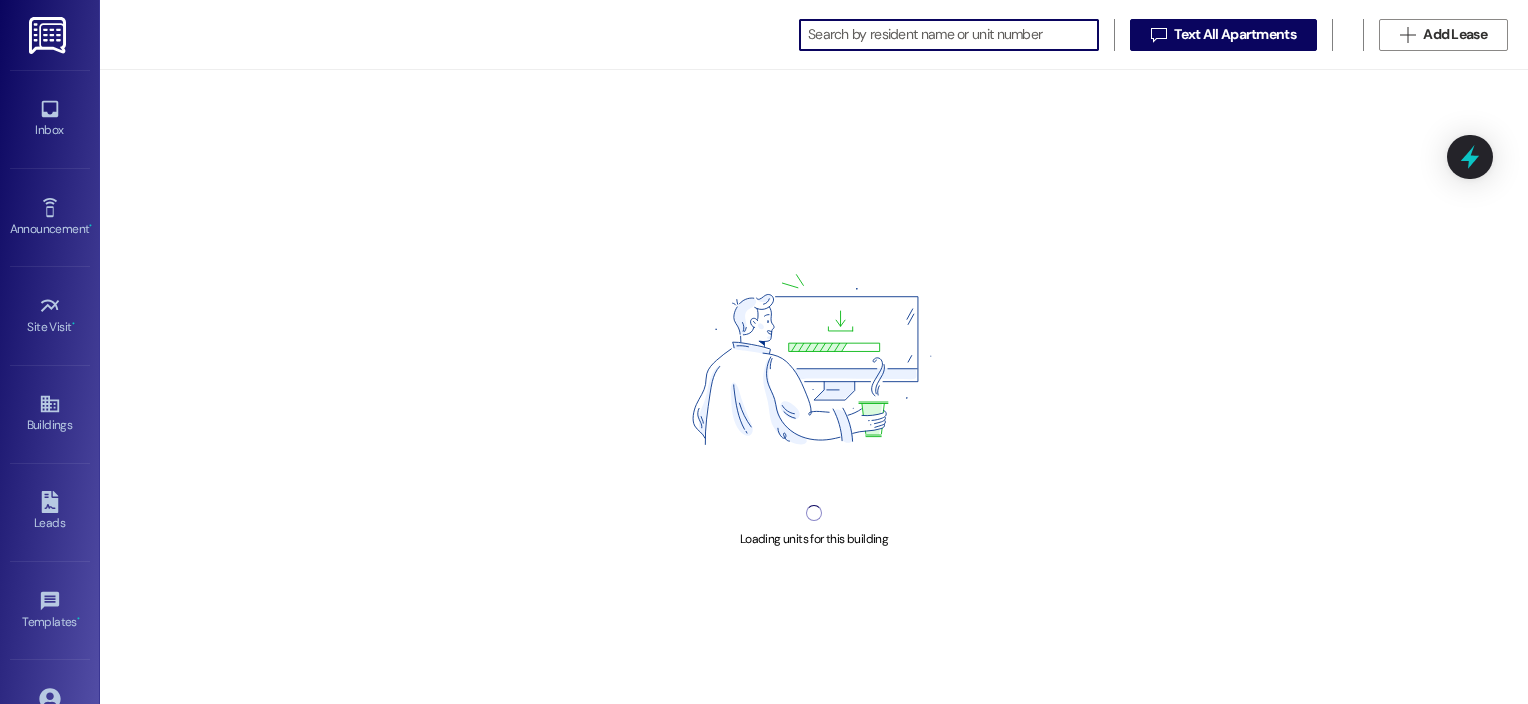 scroll, scrollTop: 0, scrollLeft: 0, axis: both 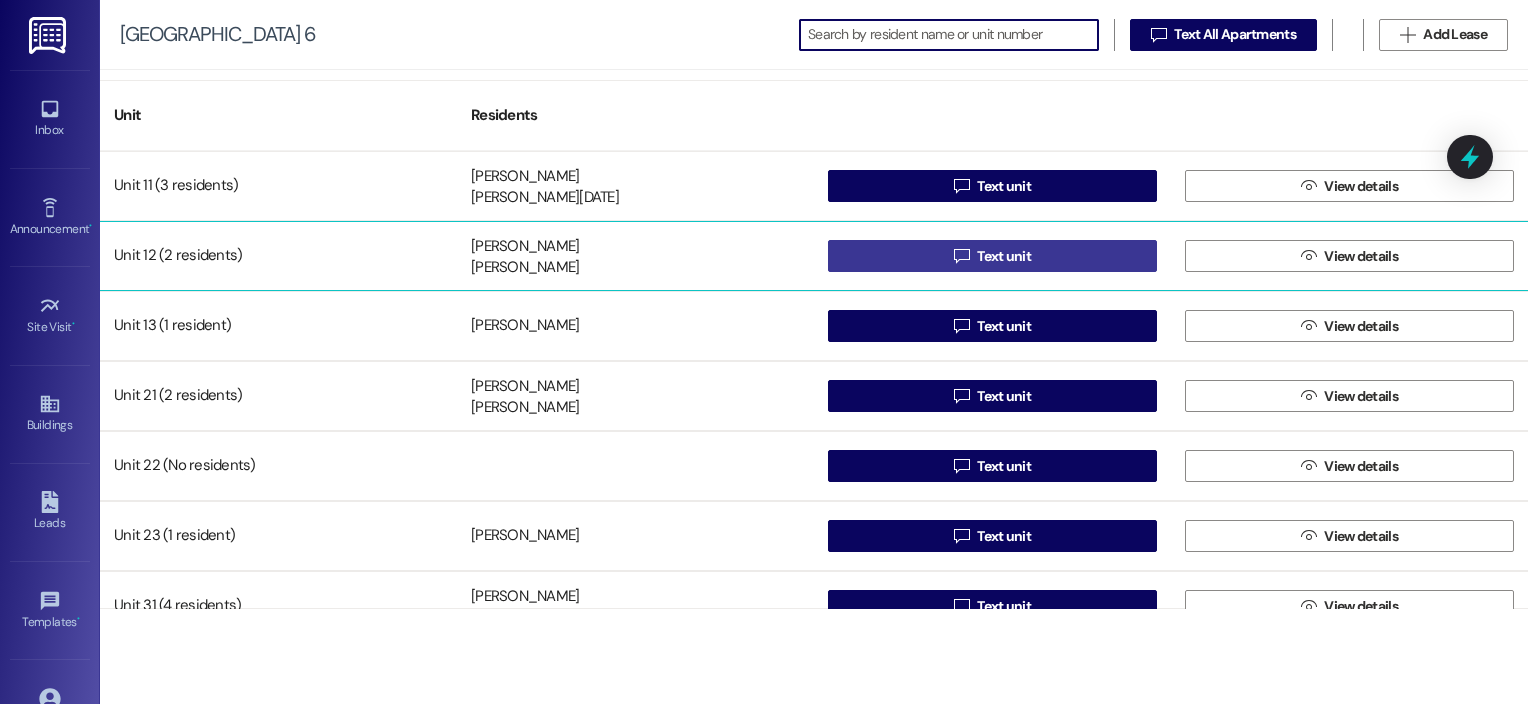 click on " Text unit" at bounding box center [992, 256] 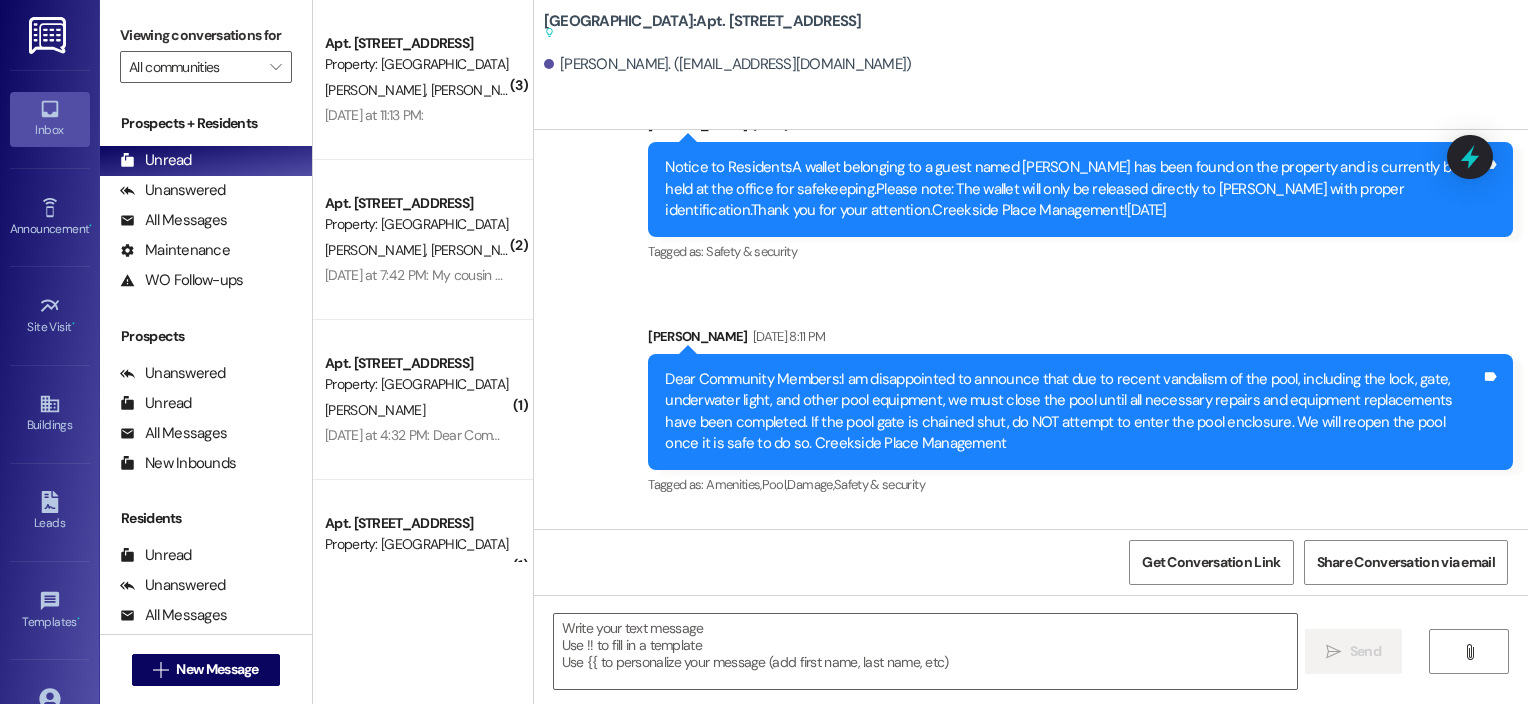 scroll, scrollTop: 57560, scrollLeft: 0, axis: vertical 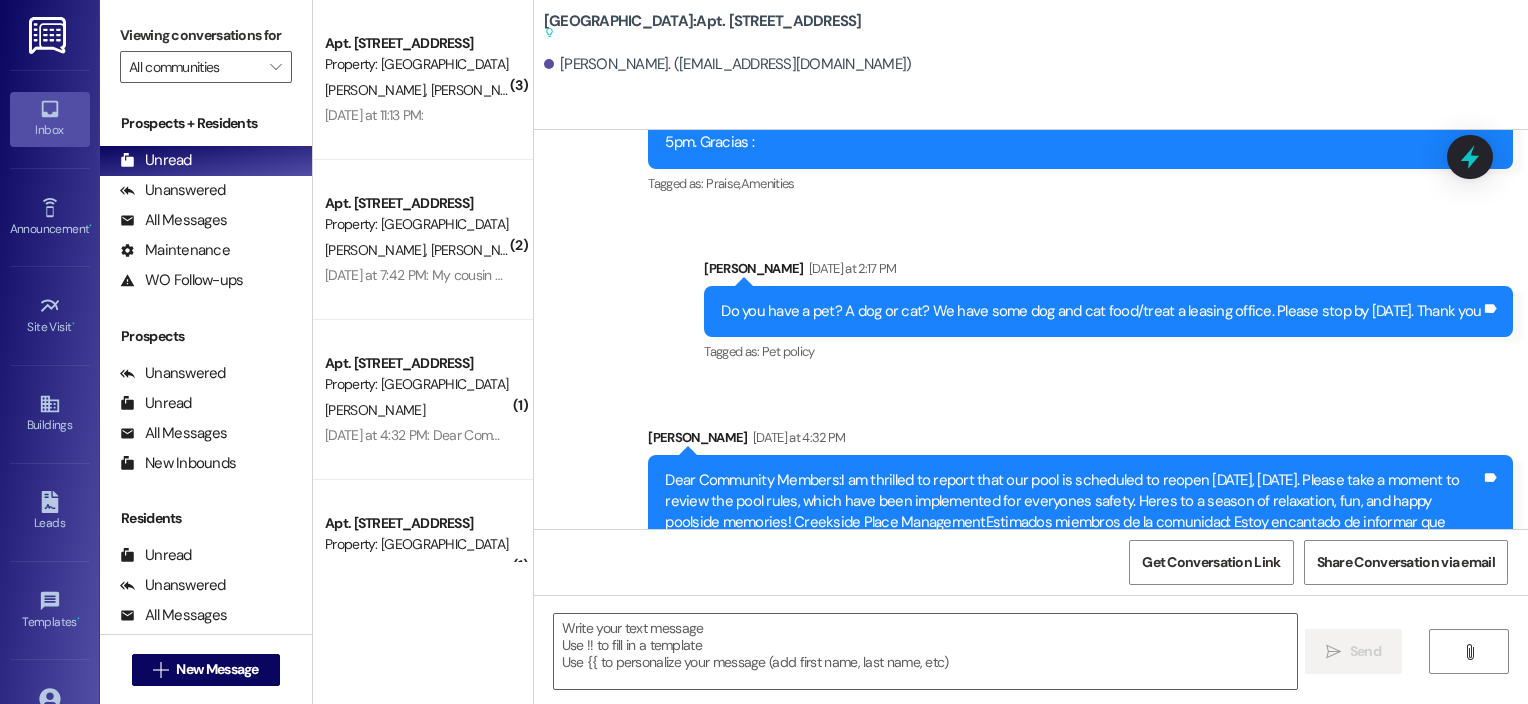 drag, startPoint x: 1520, startPoint y: 523, endPoint x: 1500, endPoint y: 439, distance: 86.34813 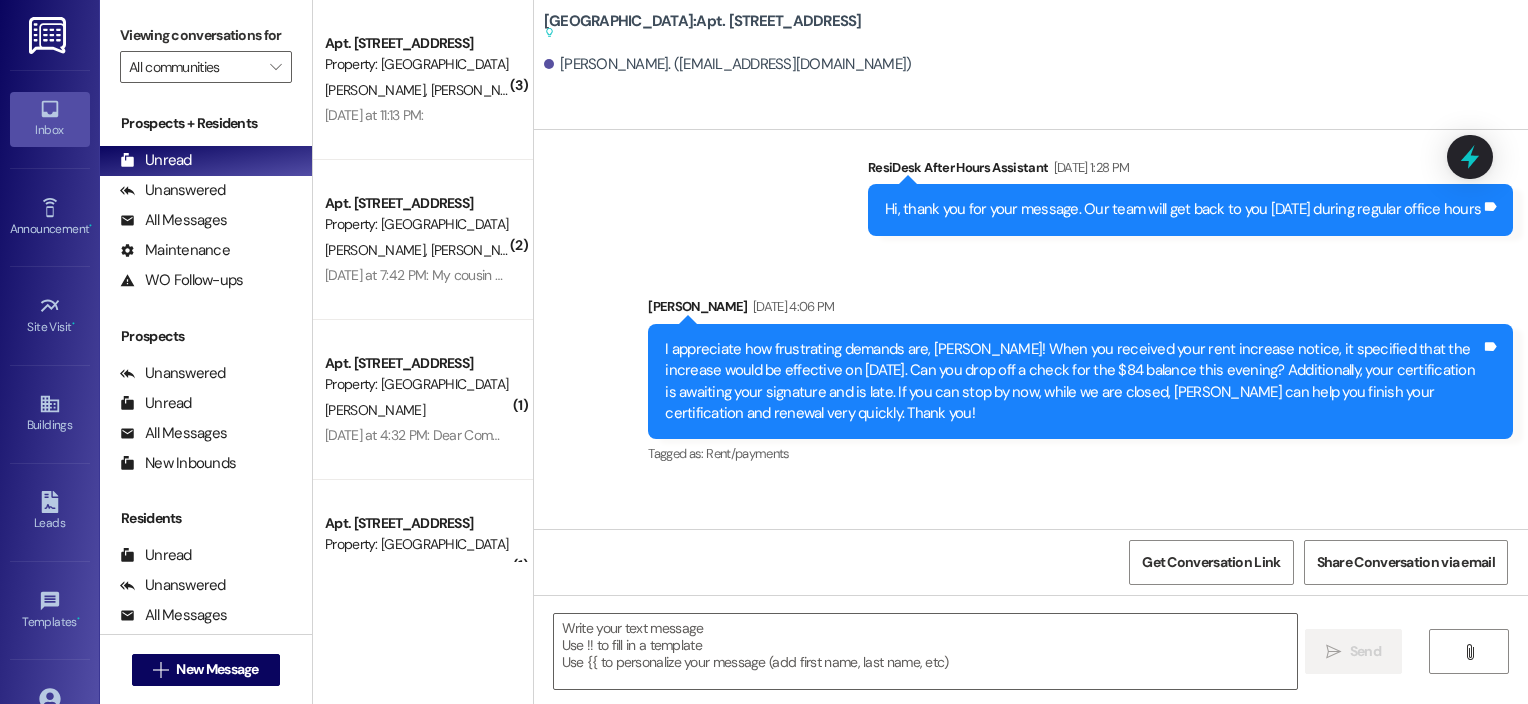 scroll, scrollTop: 49869, scrollLeft: 0, axis: vertical 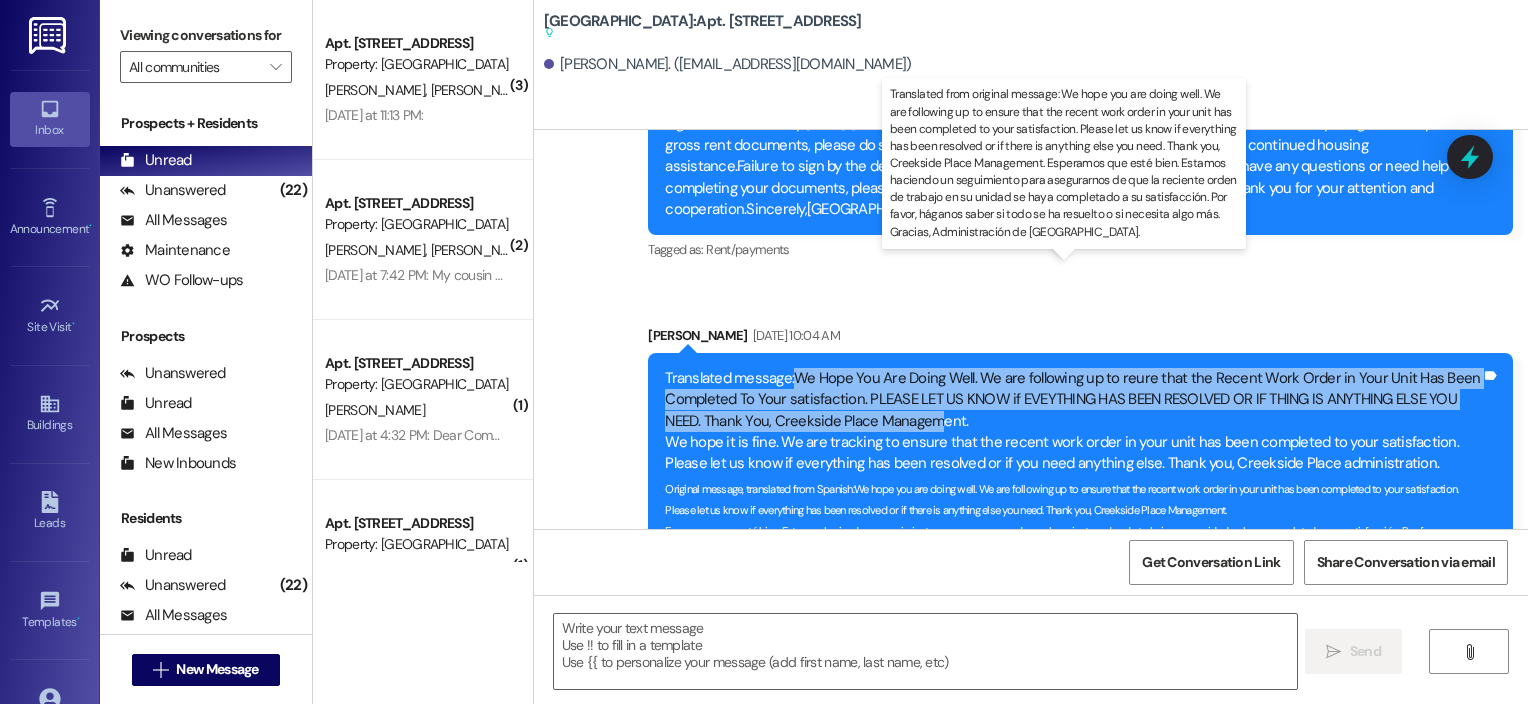 drag, startPoint x: 784, startPoint y: 262, endPoint x: 920, endPoint y: 313, distance: 145.24806 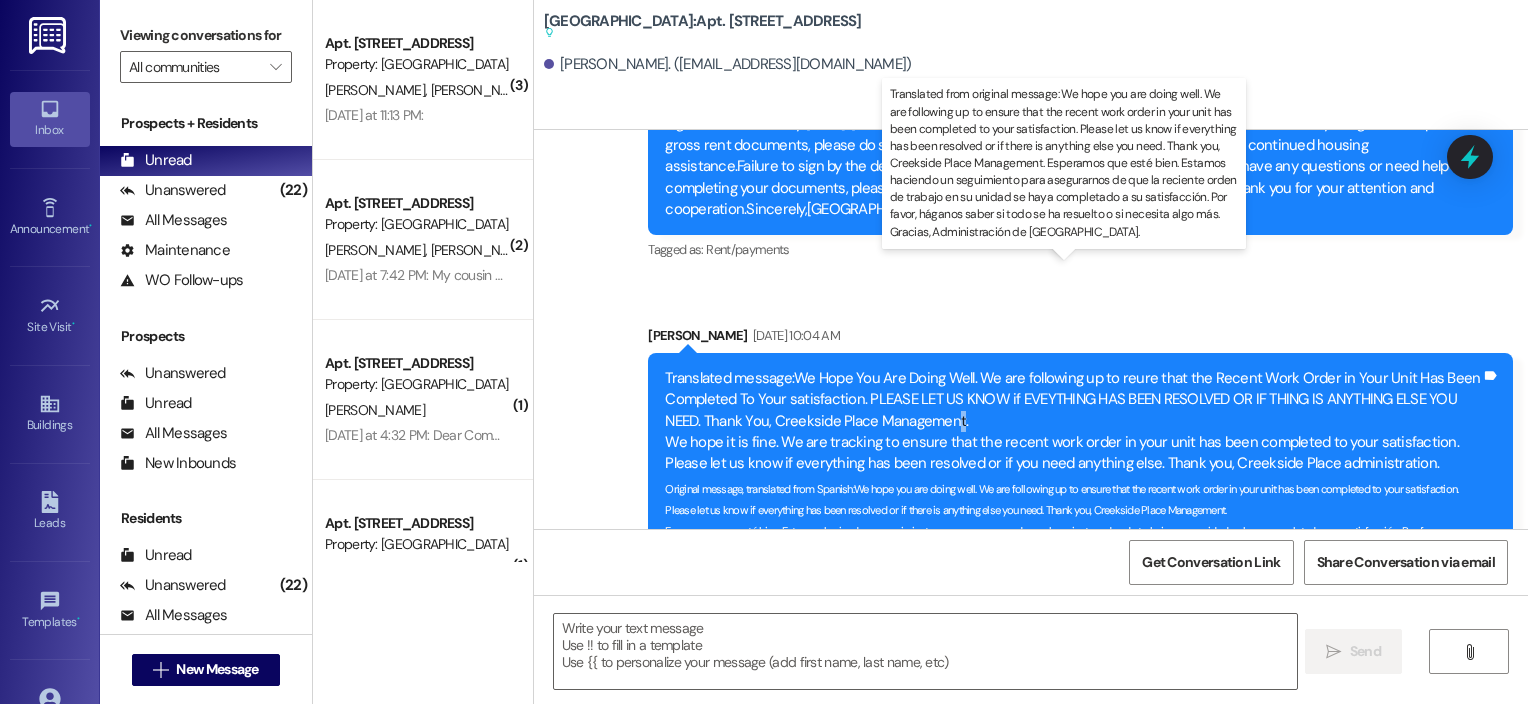 drag, startPoint x: 920, startPoint y: 313, endPoint x: 946, endPoint y: 322, distance: 27.513634 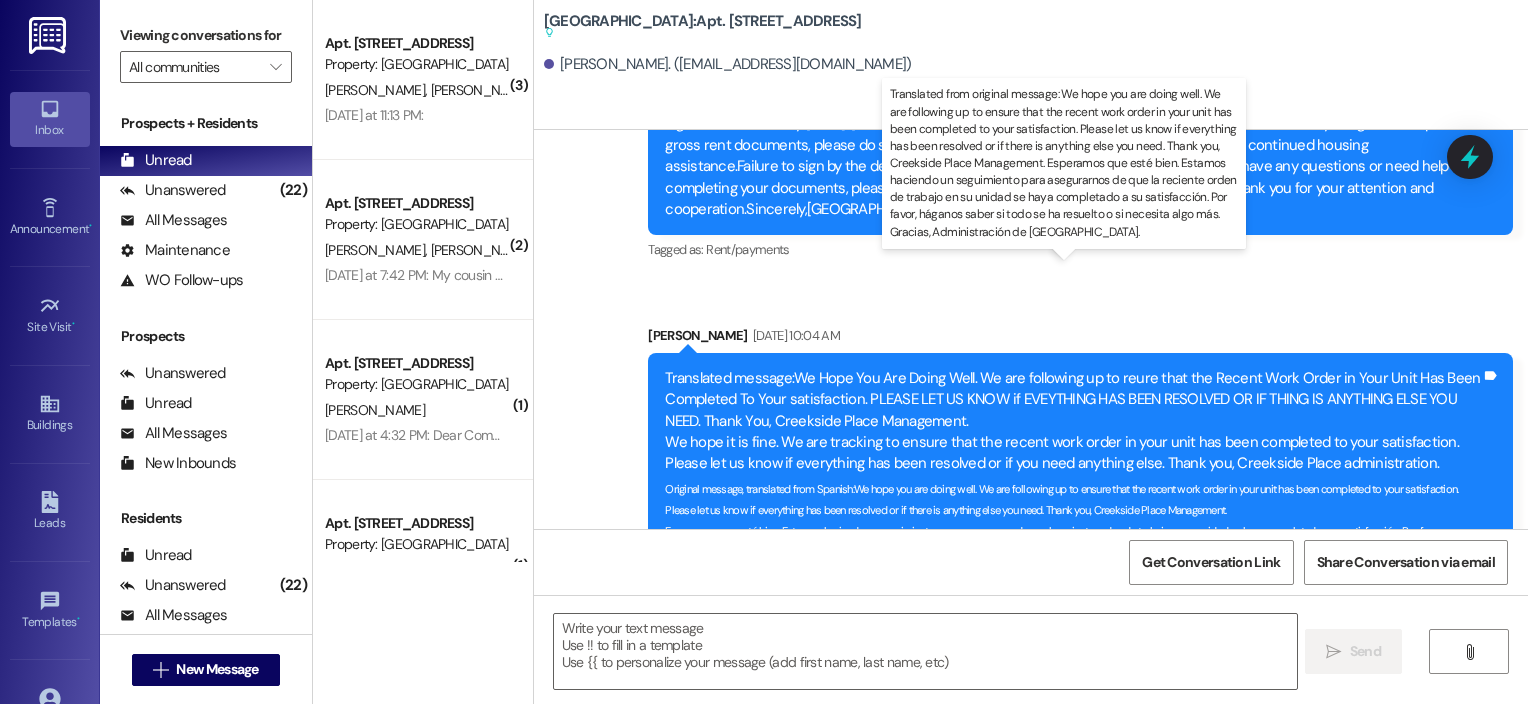 drag, startPoint x: 946, startPoint y: 322, endPoint x: 856, endPoint y: 358, distance: 96.93297 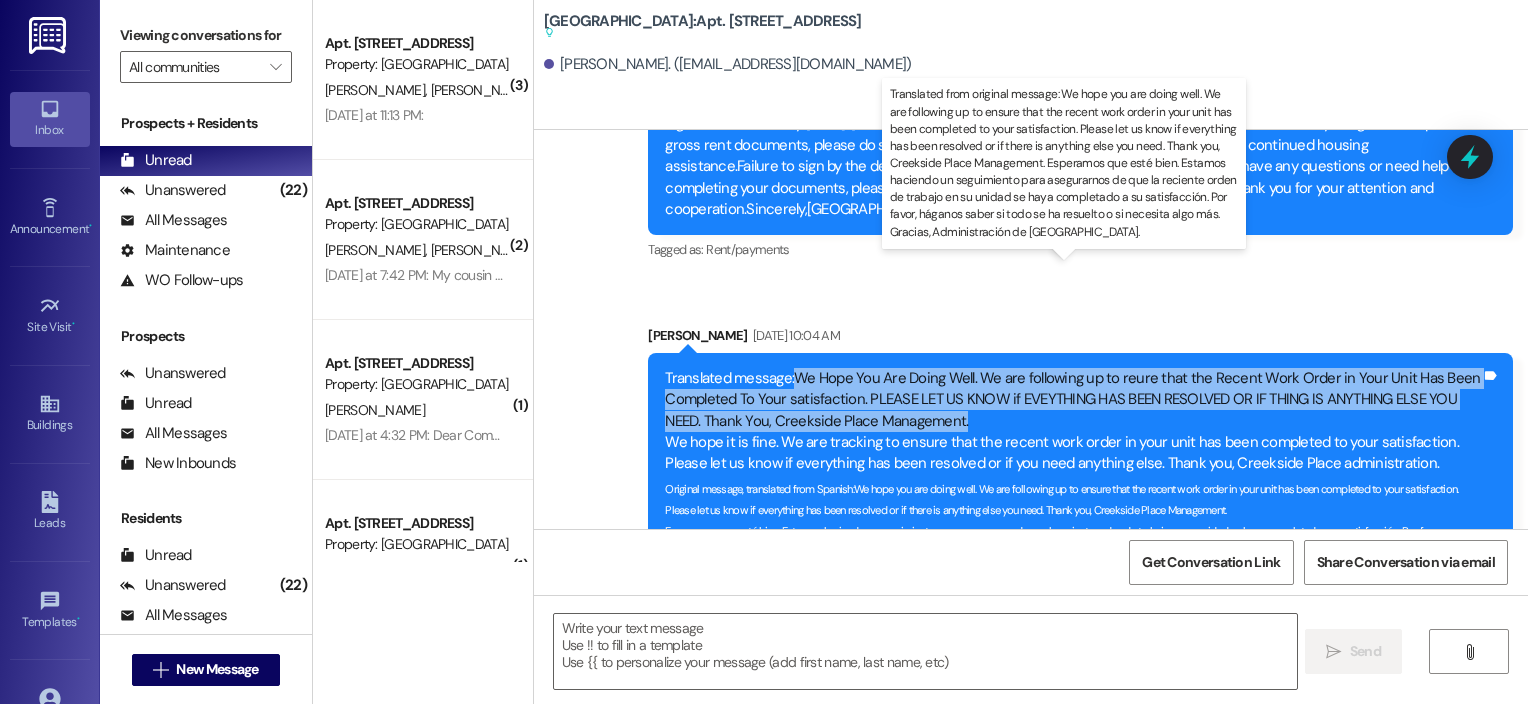 drag, startPoint x: 784, startPoint y: 269, endPoint x: 955, endPoint y: 305, distance: 174.7484 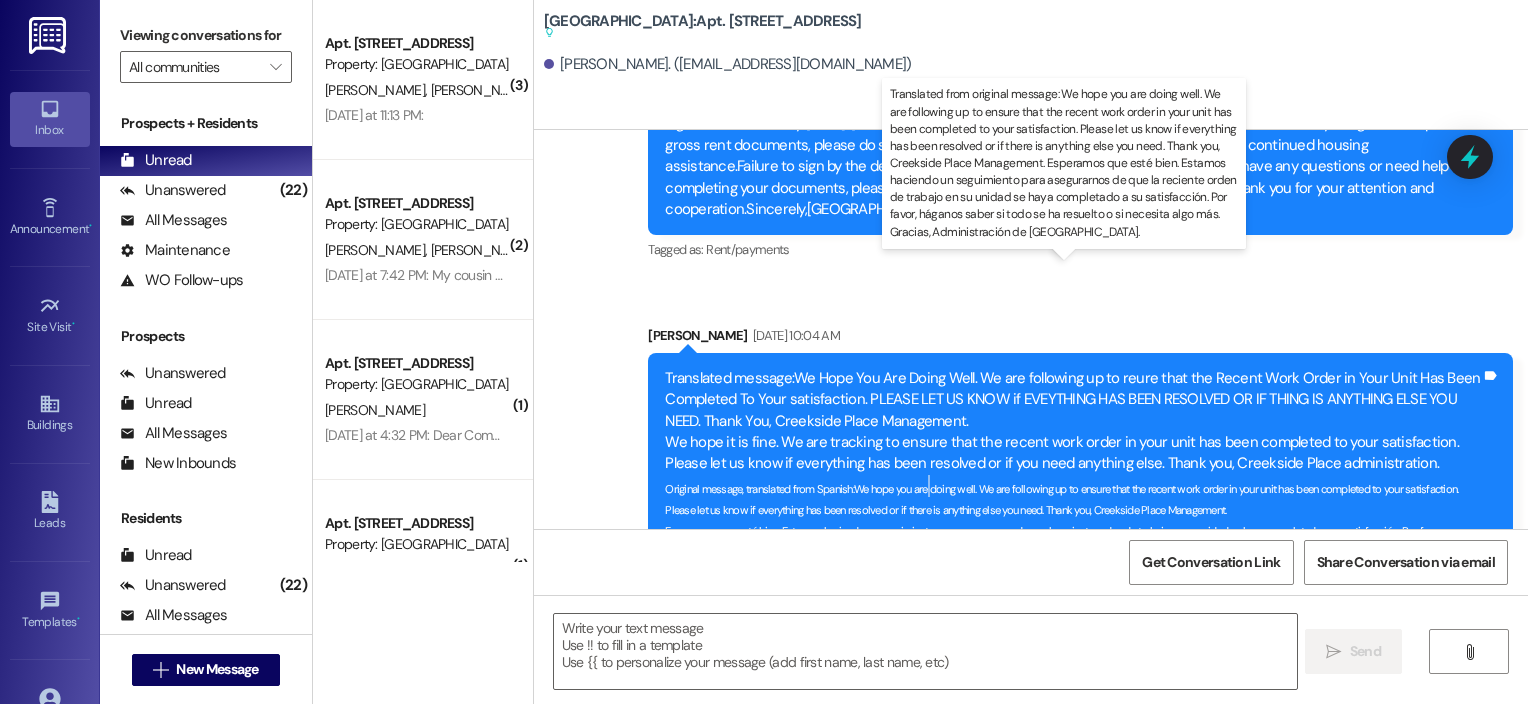 drag, startPoint x: 955, startPoint y: 305, endPoint x: 923, endPoint y: 376, distance: 77.87811 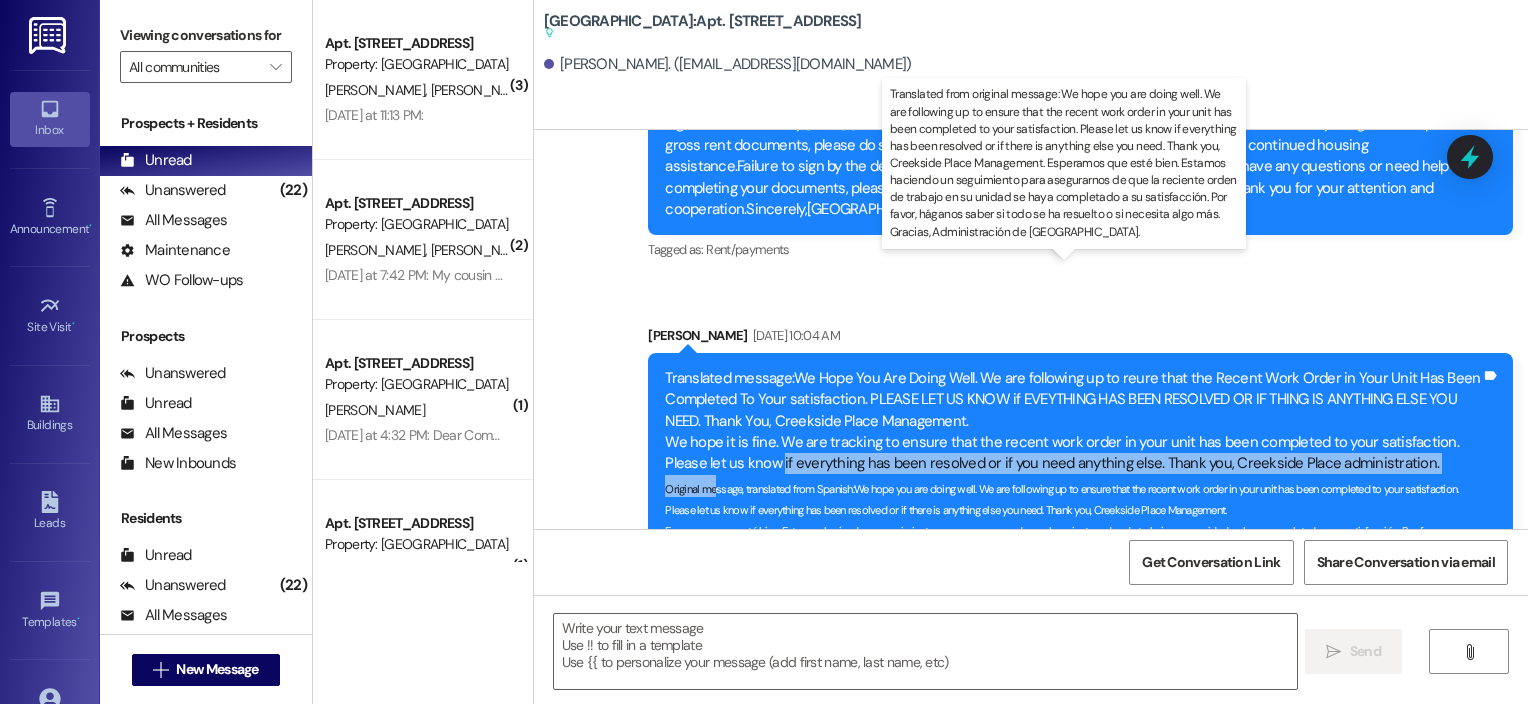 drag, startPoint x: 705, startPoint y: 372, endPoint x: 724, endPoint y: 360, distance: 22.472204 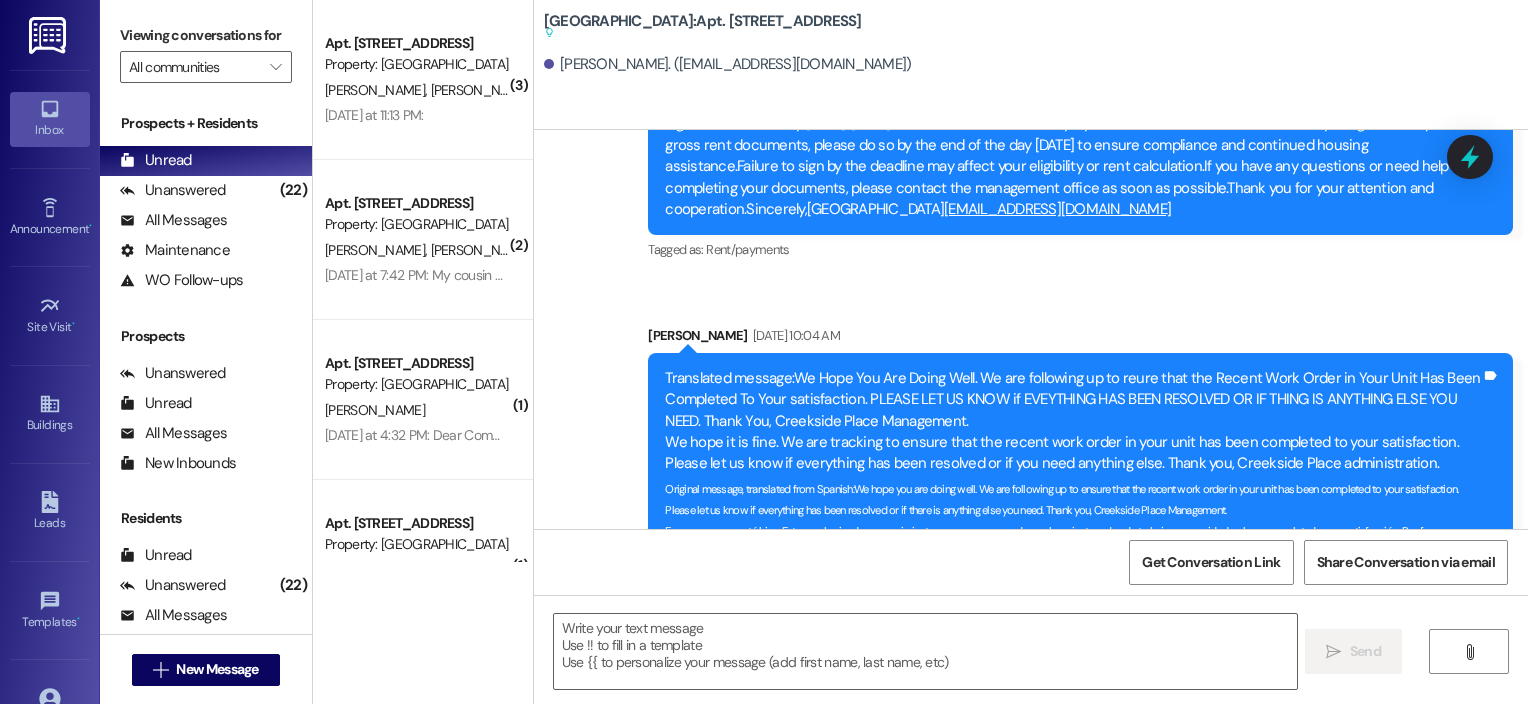 click on "Sent via SMS Elva Duran Jul 03, 2025 at 10:04 AM Translated message:  We Hope You Are Doing Well. We are following up to reure that the Recent Work Order in Your Unit Has Been Completed To Your satisfaction. PLEASE LET US KNOW if EVEYTHING HAS BEEN RESOLVED OR IF THING IS ANYTHING ELSE YOU NEED. Thank You, Creekside Place Management.
We hope it is fine. We are tracking to ensure that the recent work order in your unit has been completed to your satisfaction. Please let us know if everything has been resolved or if you need anything else. Thank you, Creekside Place administration. Original message, translated from   Spanish :  We hope you are doing well. We are following up to ensure that the recent work order in your unit has been completed to your satisfaction. Please let us know if everything has been resolved or if there is anything else you need. Thank you, Creekside Place Management.
Tags and notes Tagged as:   Maintenance Click to highlight conversations about Maintenance" at bounding box center (1080, 465) 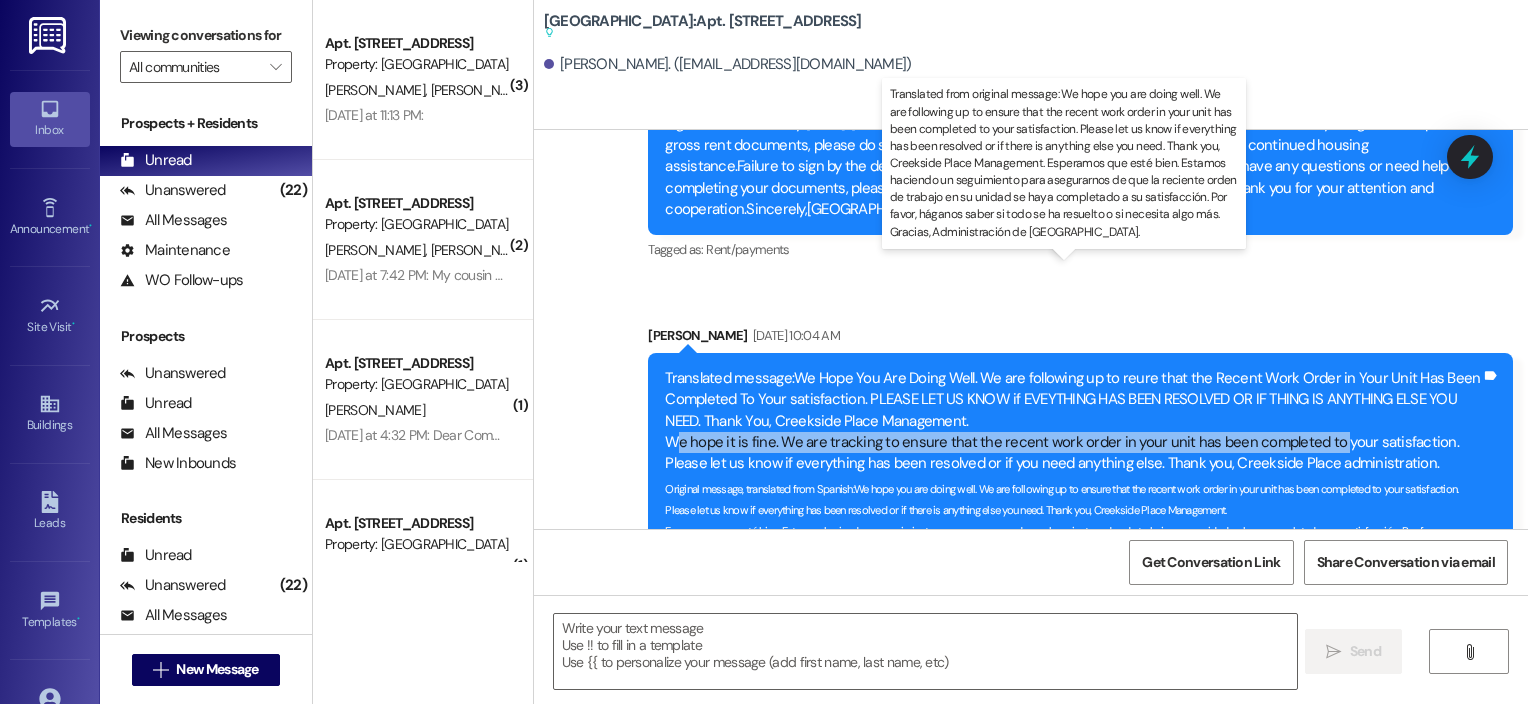 drag, startPoint x: 656, startPoint y: 332, endPoint x: 1312, endPoint y: 333, distance: 656.00073 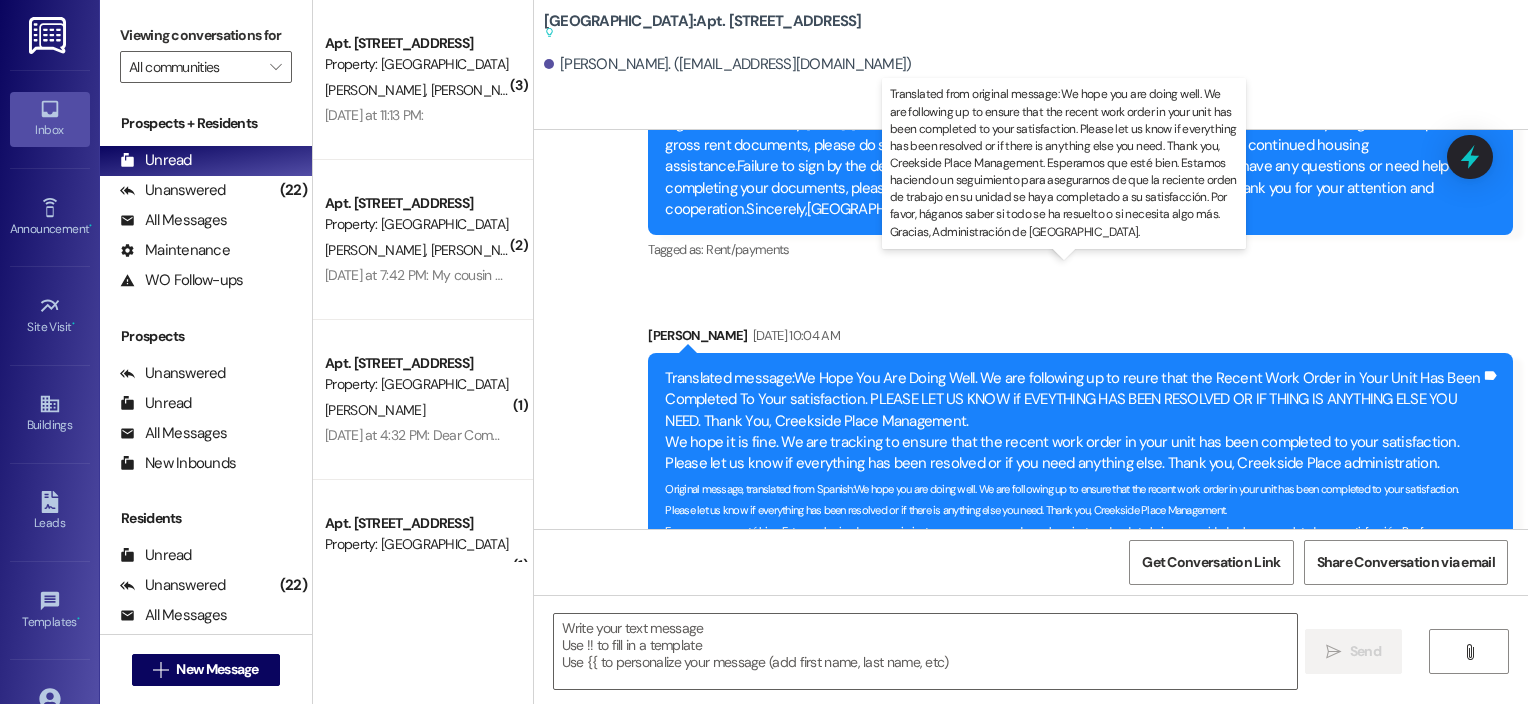 click on "Original message, translated from   Spanish :  We hope you are doing well. We are following up to ensure that the recent work order in your unit has been completed to your satisfaction. Please let us know if everything has been resolved or if there is anything else you need. Thank you, Creekside Place Management.
Esperamos que esté bien. Estamos haciendo un seguimiento para asegurarnos de que la reciente orden de trabajo en su unidad se haya completado a su satisfacción. Por favor, háganos saber si todo se ha resuelto o si necesita algo más. Gracias, Administración de Creekside Place." at bounding box center (1061, 521) 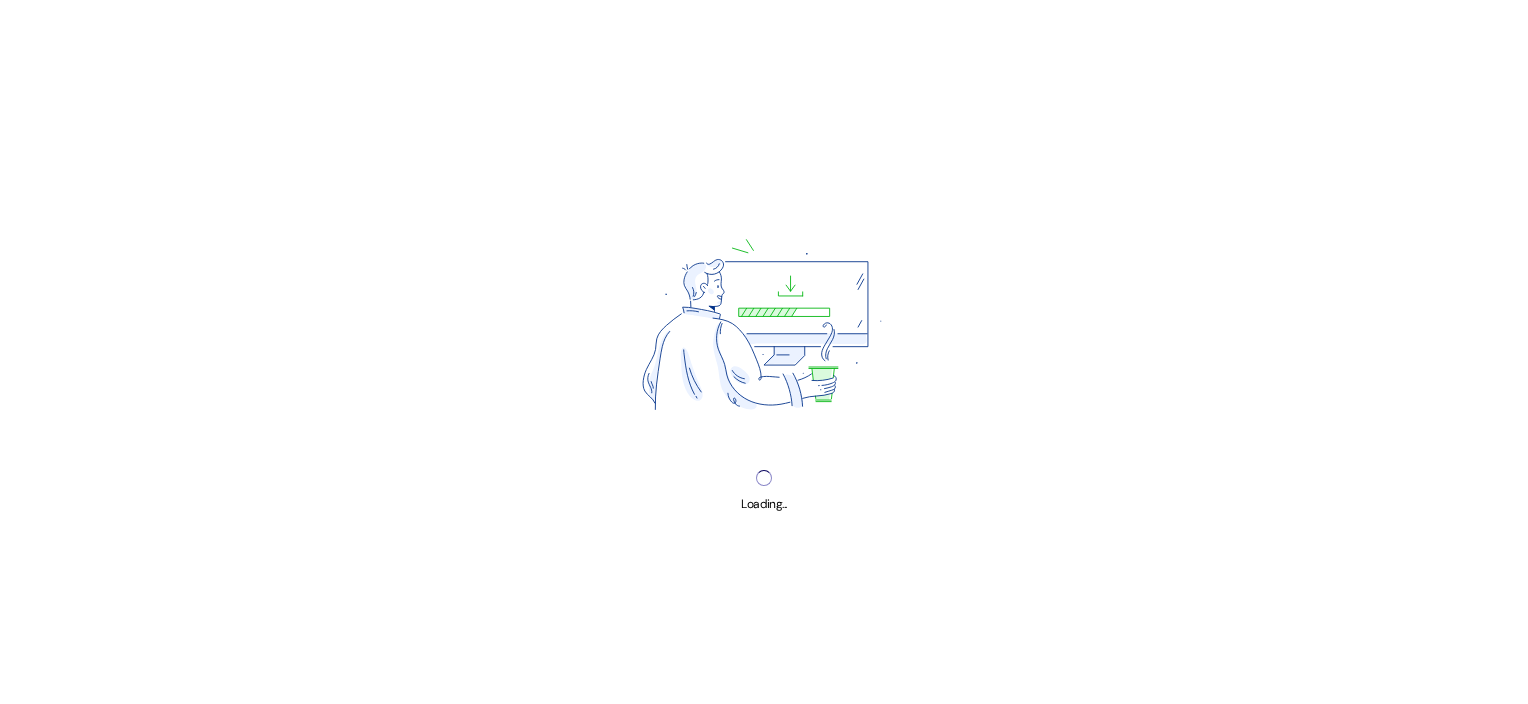 scroll, scrollTop: 0, scrollLeft: 0, axis: both 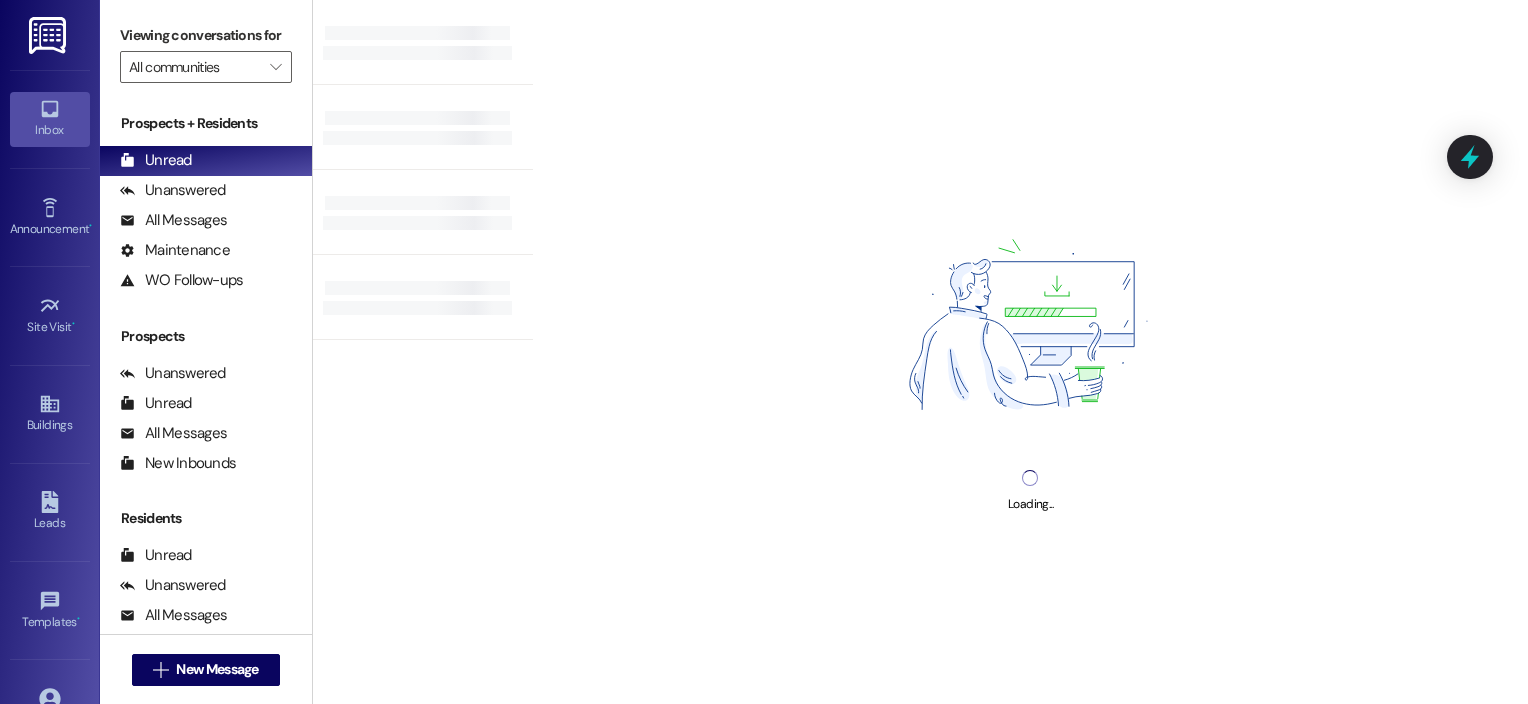 click at bounding box center (49, 35) 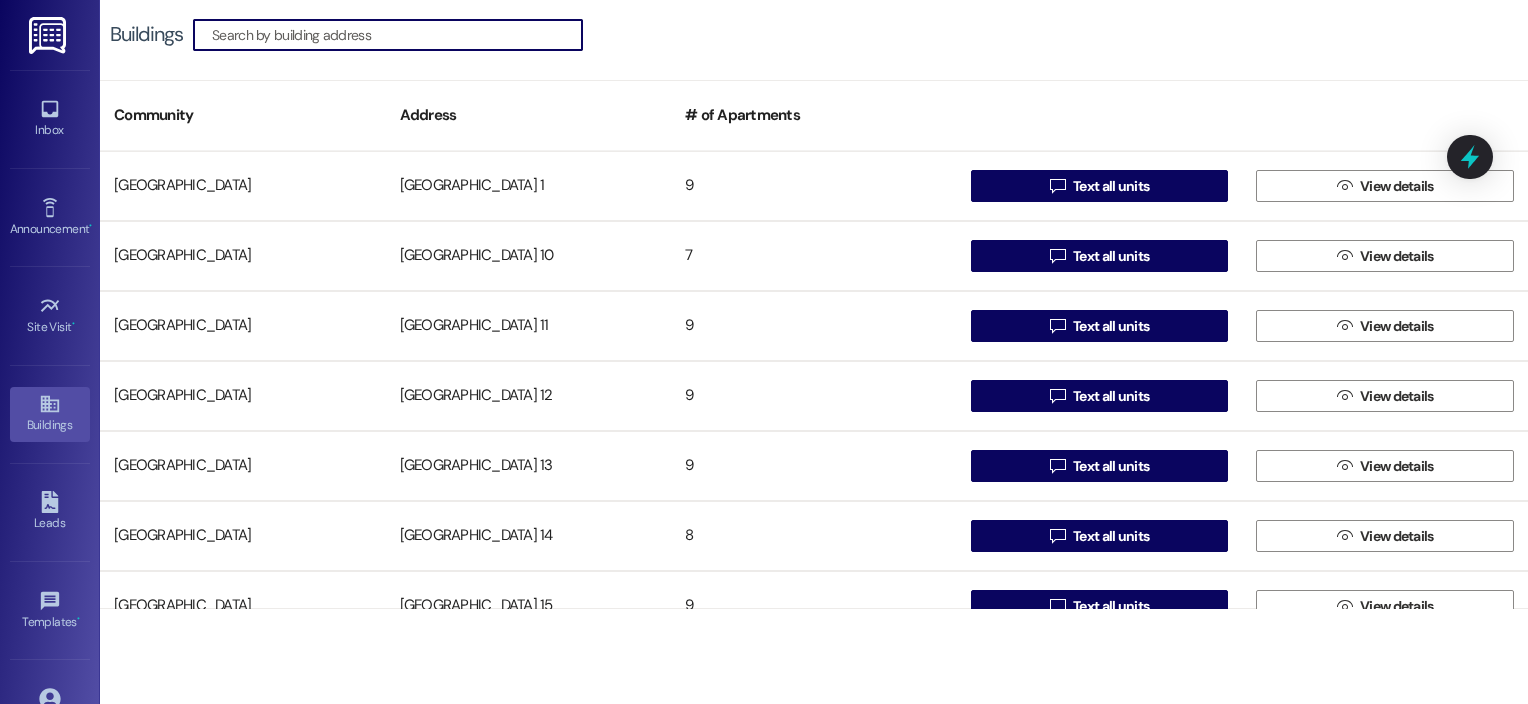 click at bounding box center (397, 35) 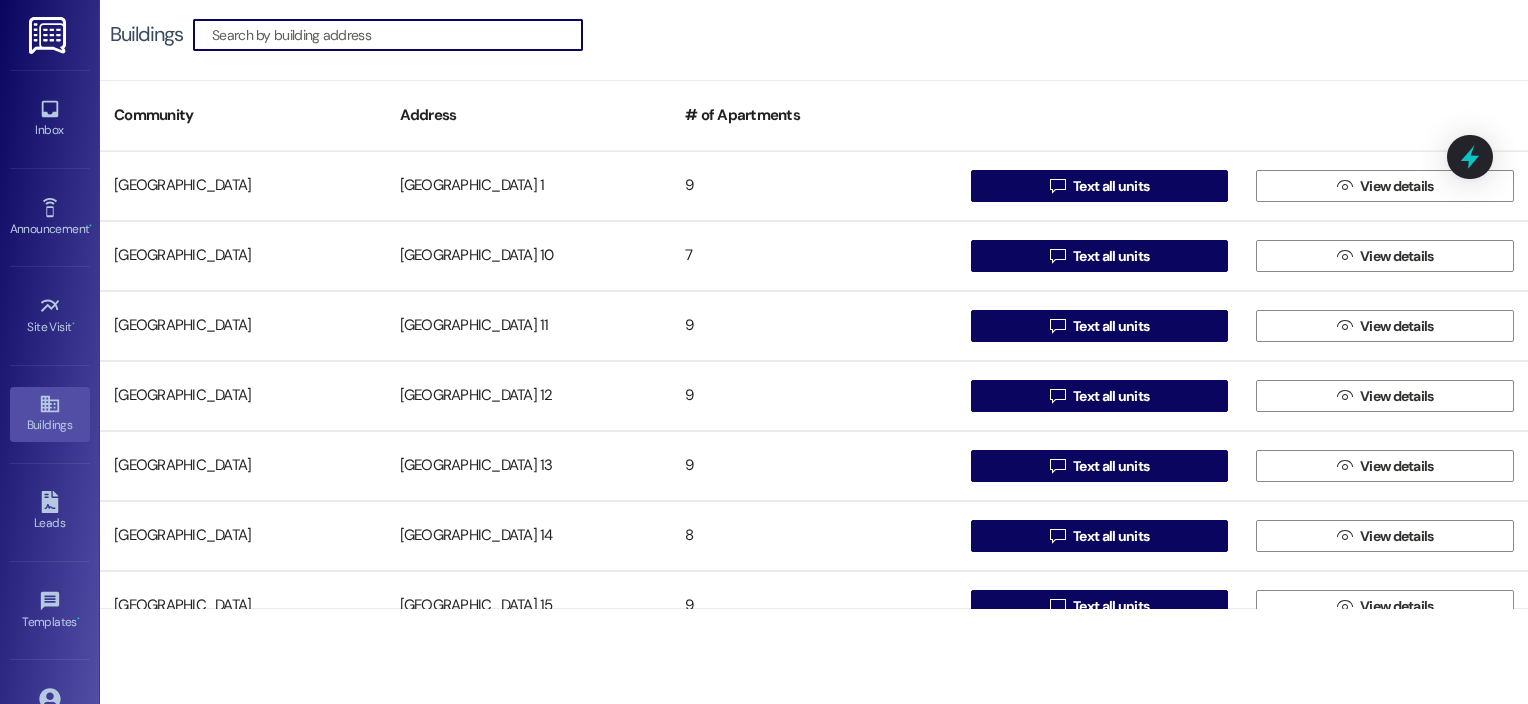 type on "0" 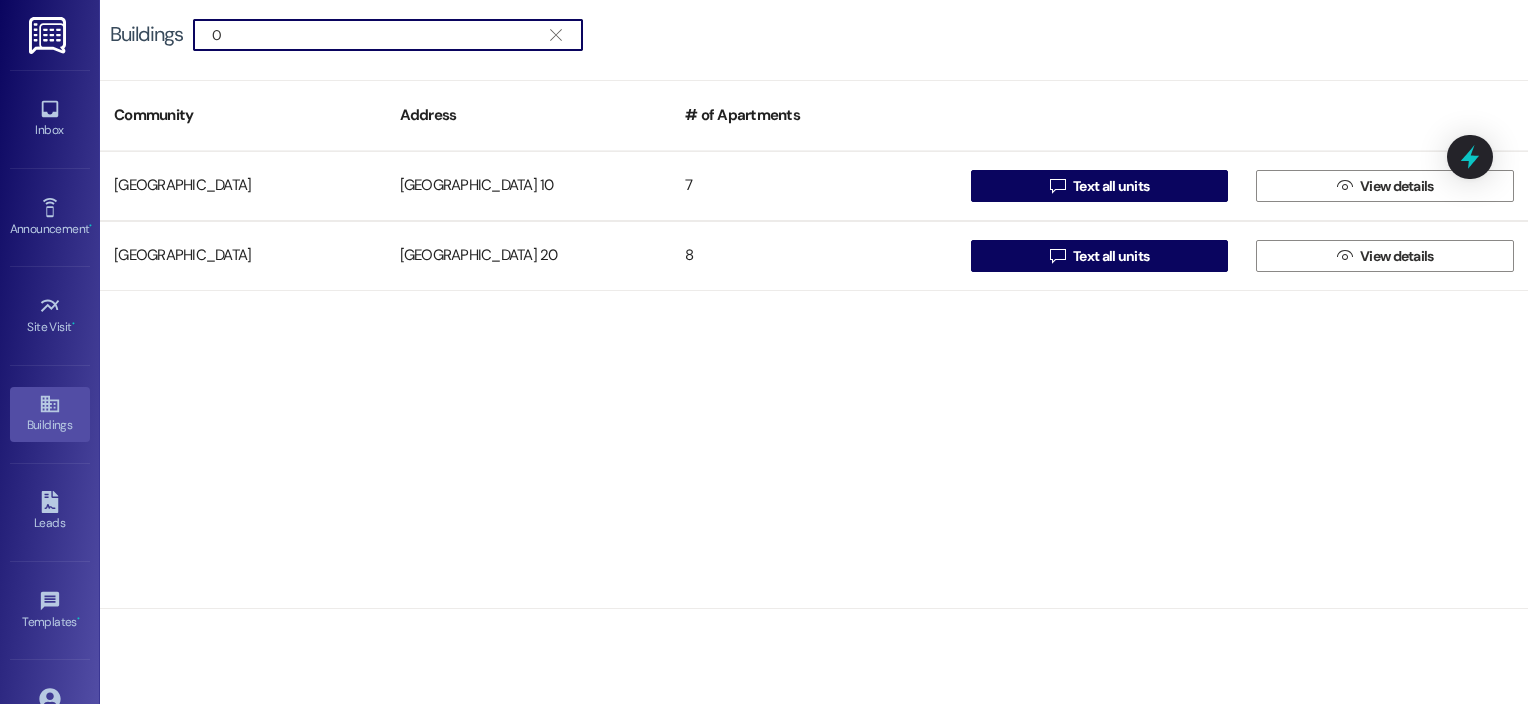 type 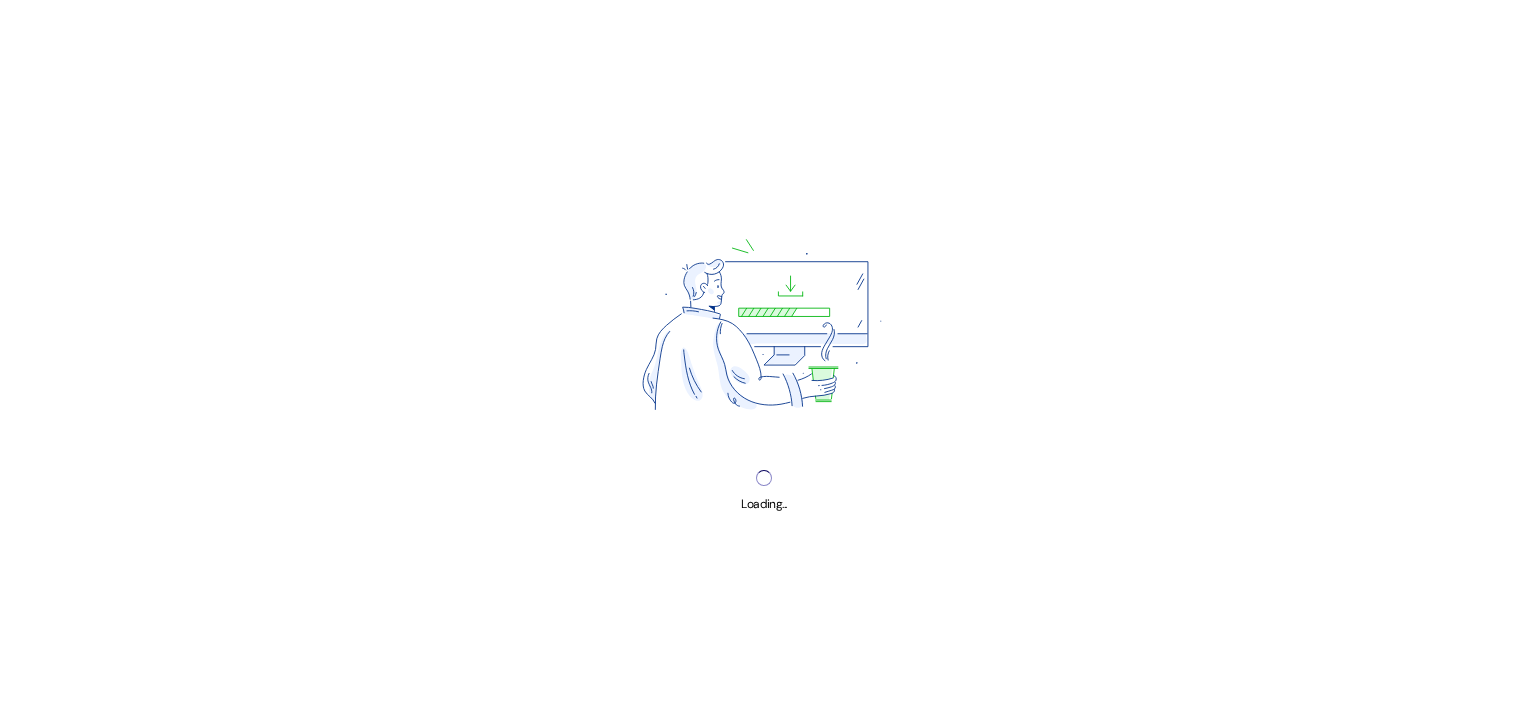 scroll, scrollTop: 0, scrollLeft: 0, axis: both 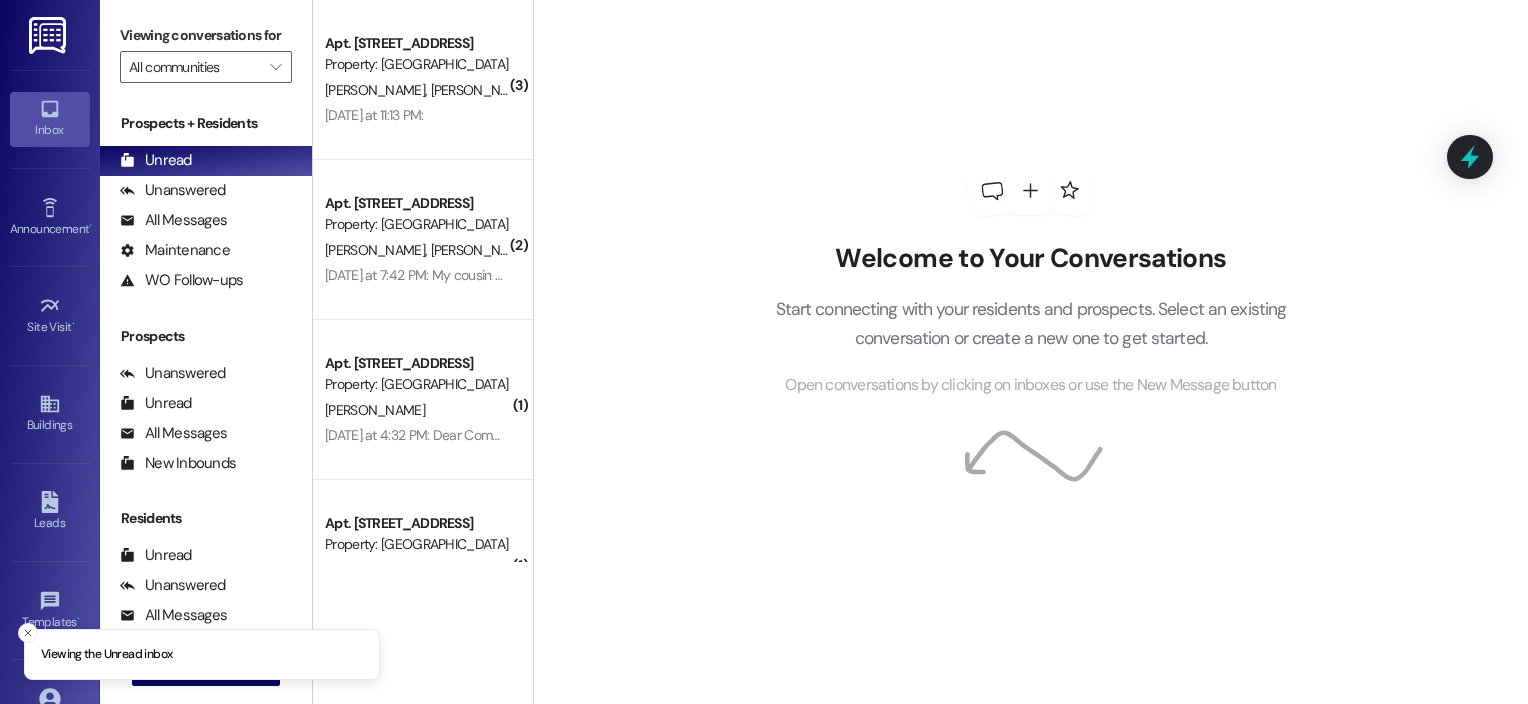 click at bounding box center [49, 35] 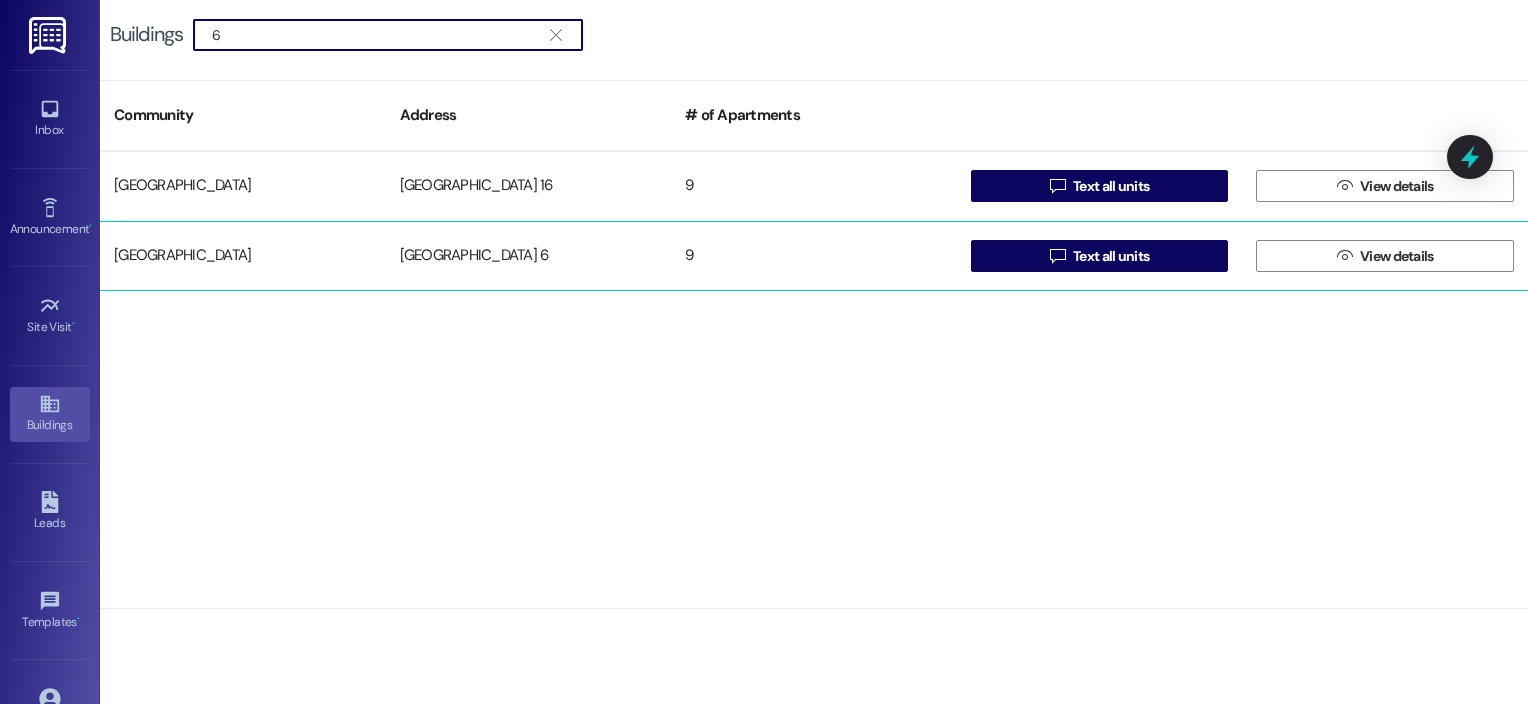 type on "6" 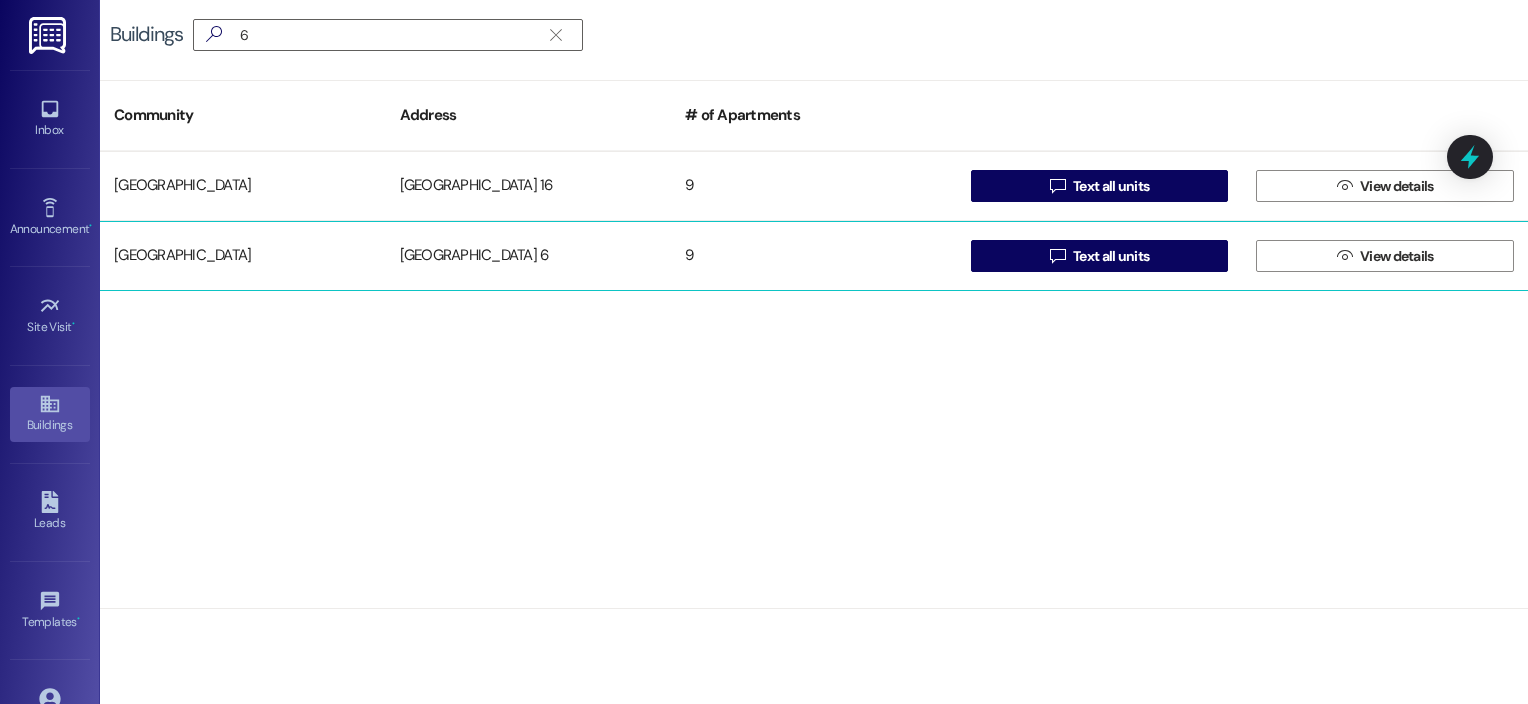 click on "[GEOGRAPHIC_DATA] 6" at bounding box center [529, 256] 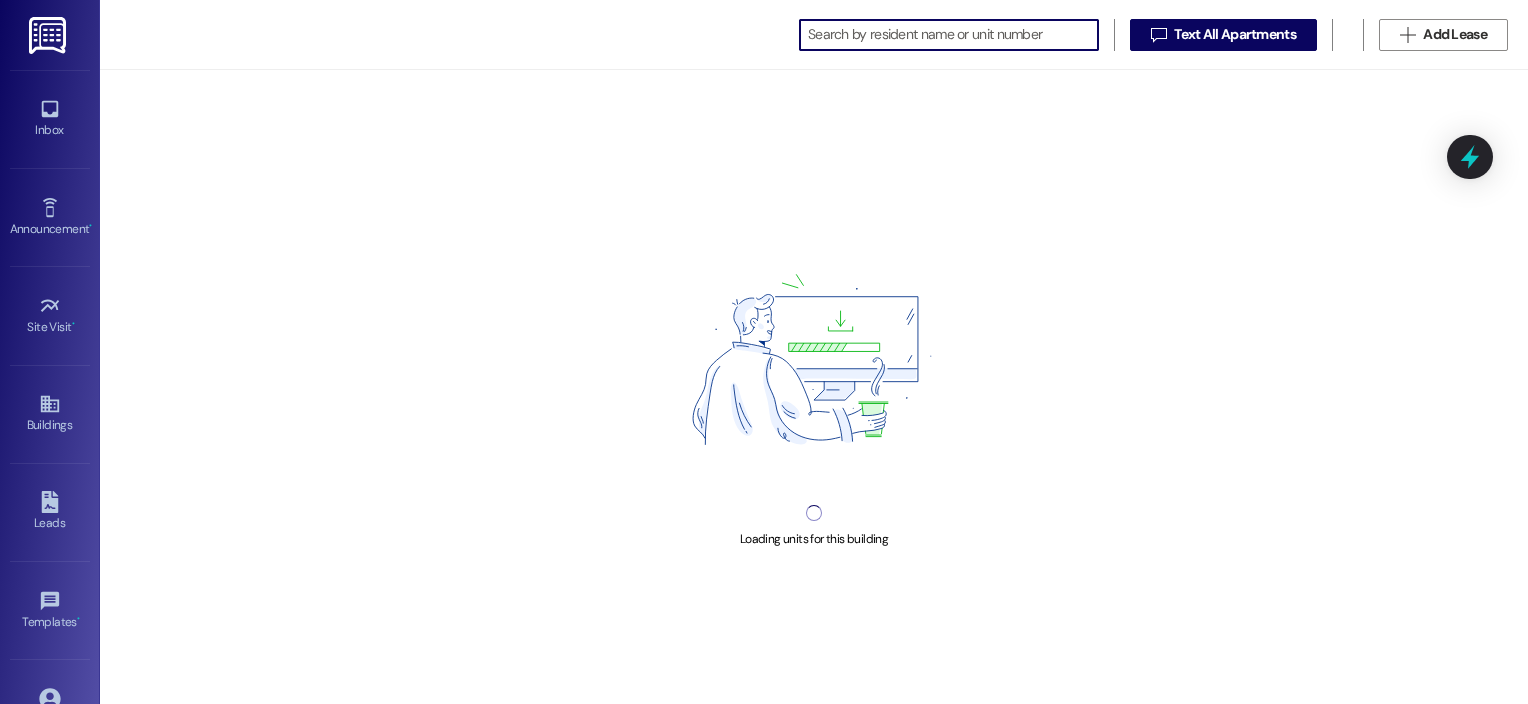 scroll, scrollTop: 0, scrollLeft: 0, axis: both 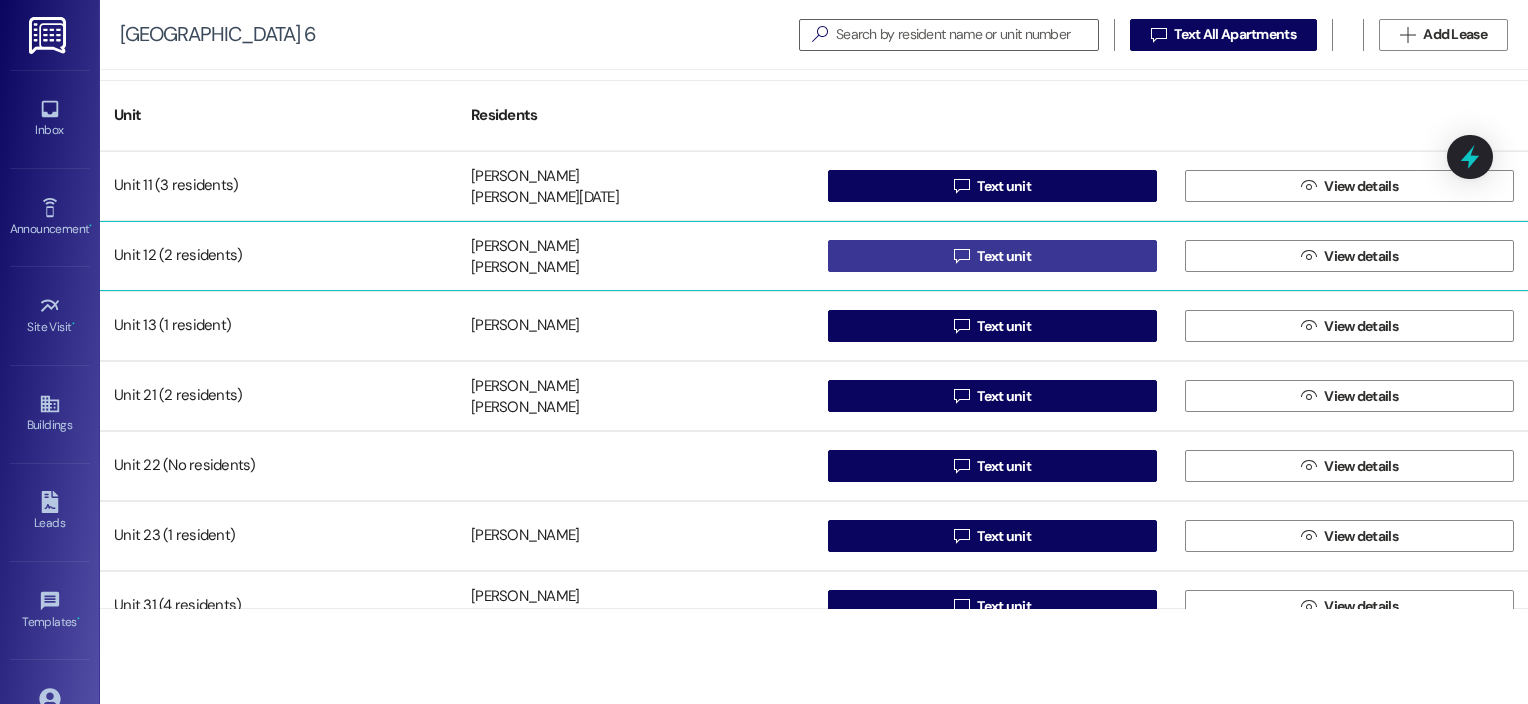 click on " Text unit" at bounding box center (992, 256) 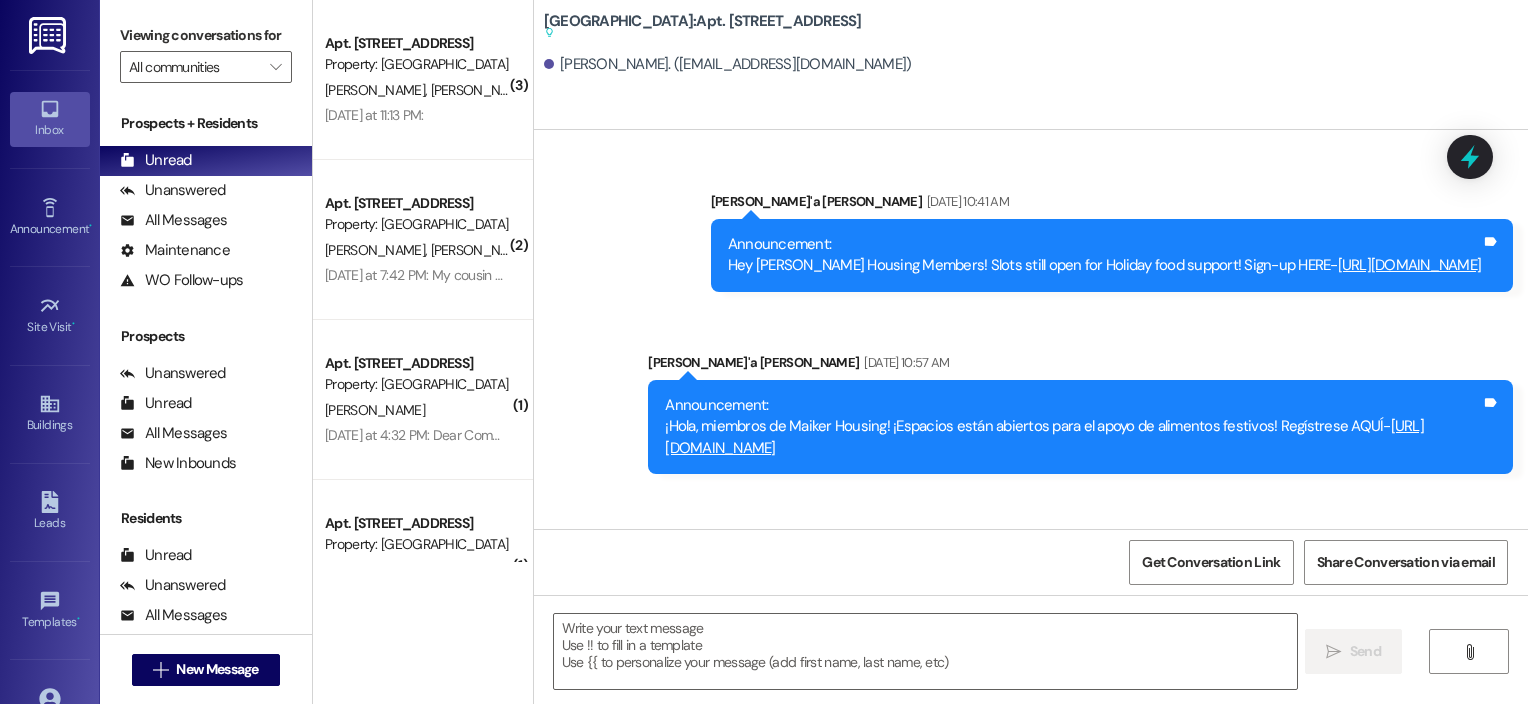 scroll, scrollTop: 55684, scrollLeft: 0, axis: vertical 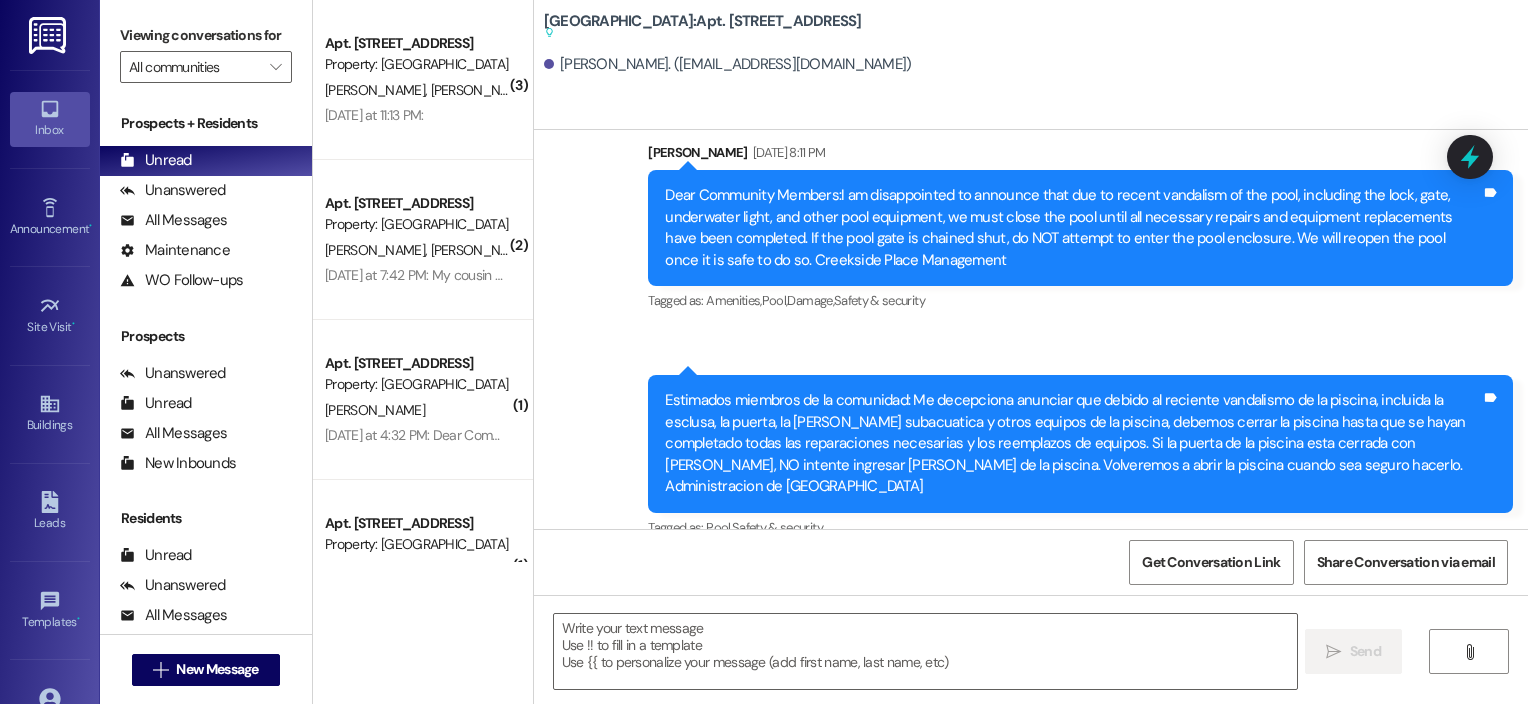 click on "Sent via SMS ResiDesk After Hours Assistant [DATE] 1:28 PM Hi, thank you for your message. Our team will get back to you [DATE] during regular office hours Tags and notes Sent via SMS [PERSON_NAME] [DATE] 4:06 PM I appreciate how frustrating demands are, [PERSON_NAME]! When you received your rent increase notice, it specified that the increase would be effective on [DATE]. Can you drop off a check for the $84 balance this evening?  Additionally, your certification is awaiting your signature and is late.  If you can stop by now, while we are closed,  [PERSON_NAME] can help you finish your certification and renewal very quickly.  Thank you! Tags and notes Tagged as:   Rent/payments Click to highlight conversations about Rent/payments Announcement, sent via SMS [PERSON_NAME] [DATE] 12:11 PM Tags and notes Tagged as:   Engagement booster ,  Click to highlight conversations about Engagement booster Amenities ,  Click to highlight conversations about Amenities Praise Announcement, sent via SMS" at bounding box center (1031, -1444) 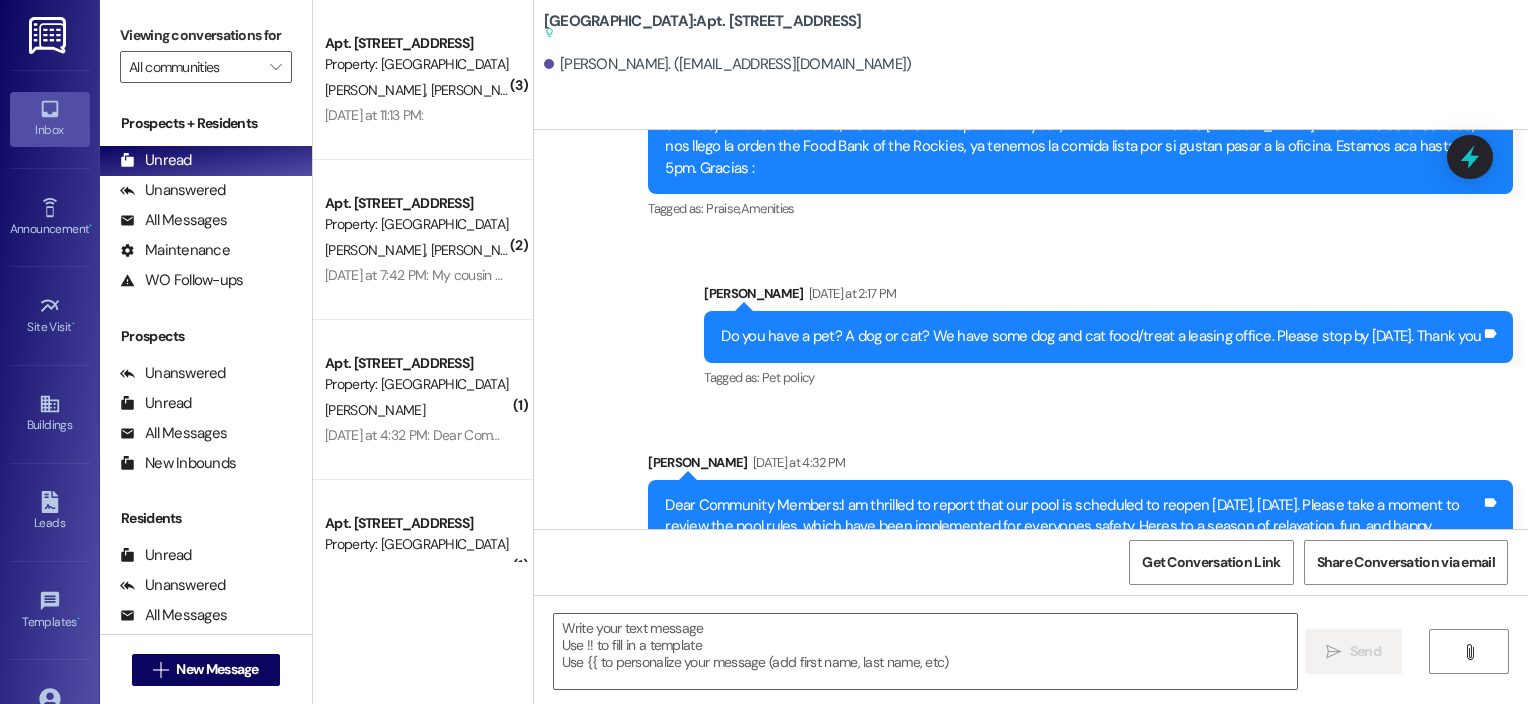 scroll, scrollTop: 57560, scrollLeft: 0, axis: vertical 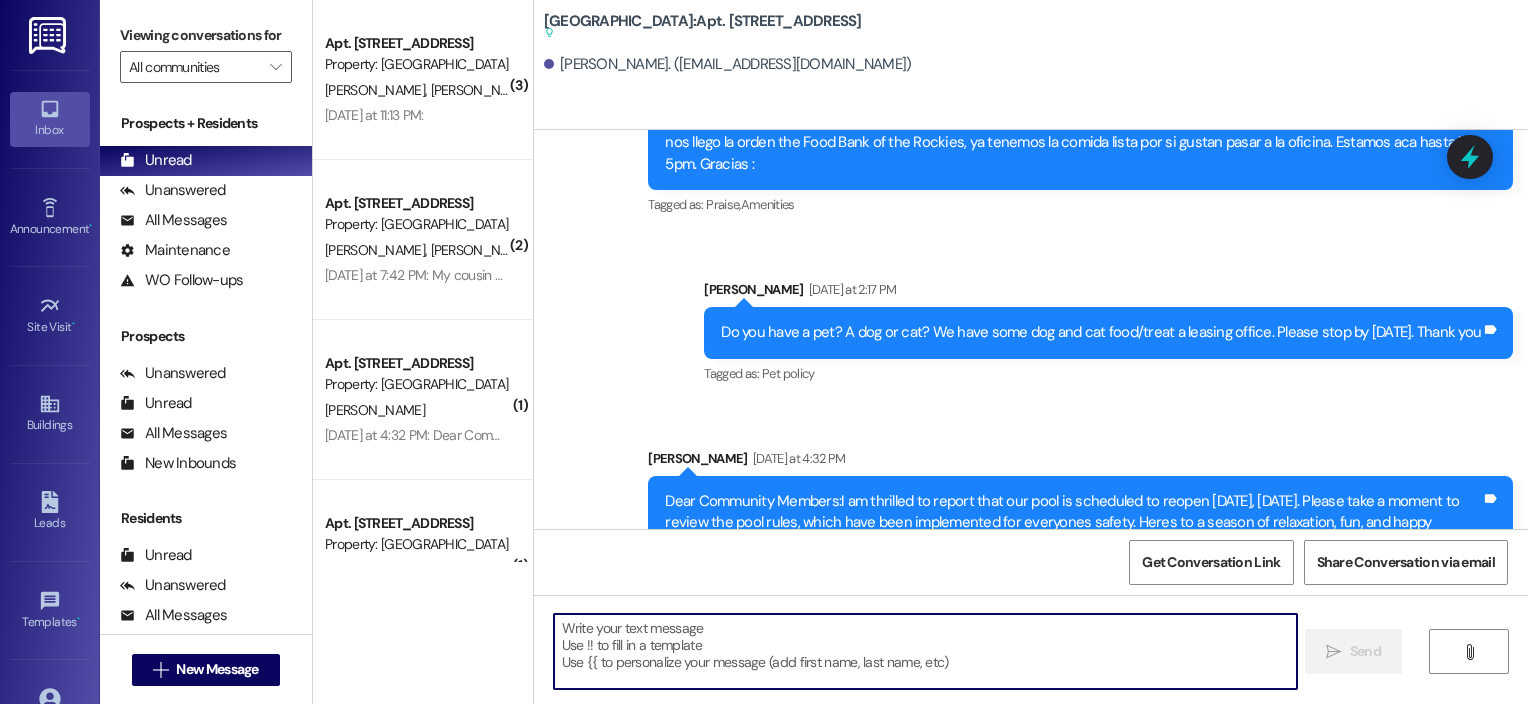 click at bounding box center (926, 651) 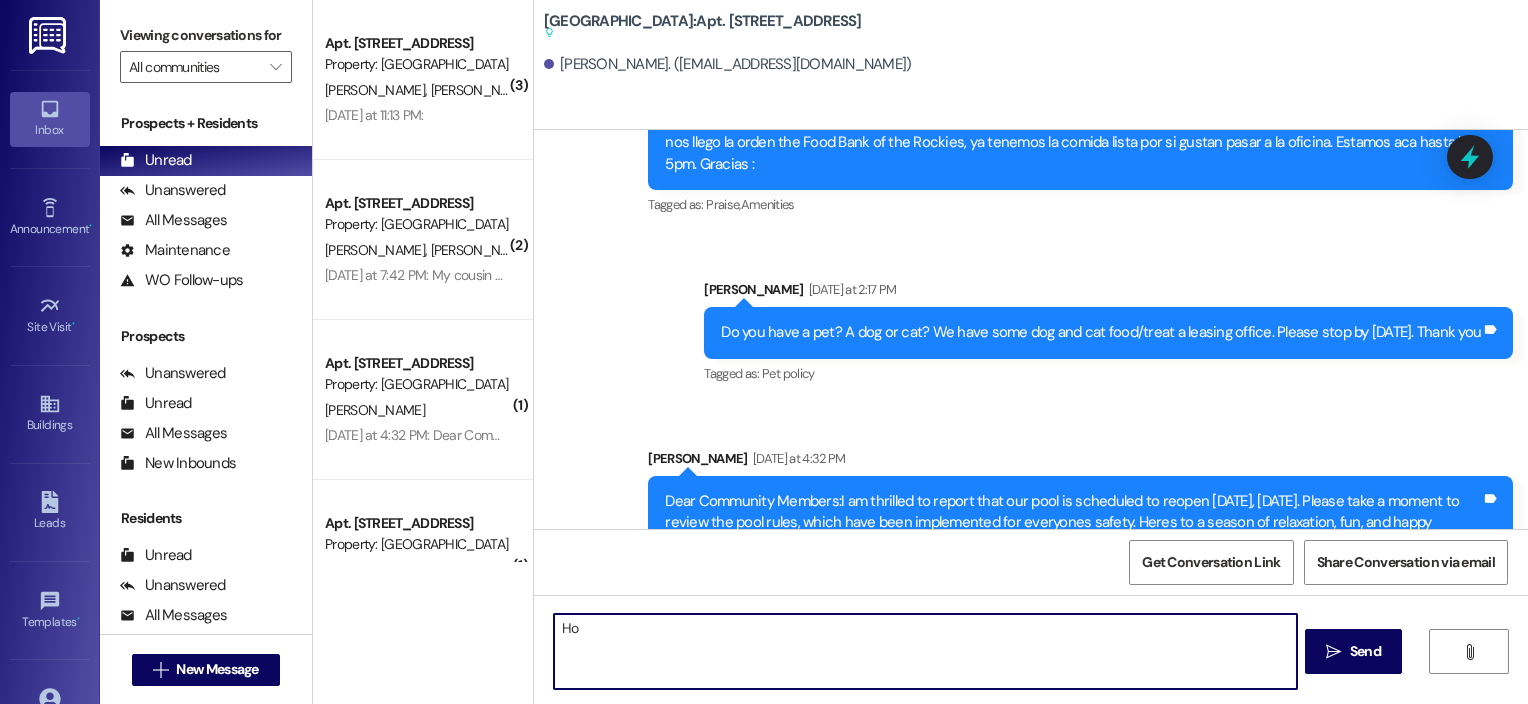 type on "H" 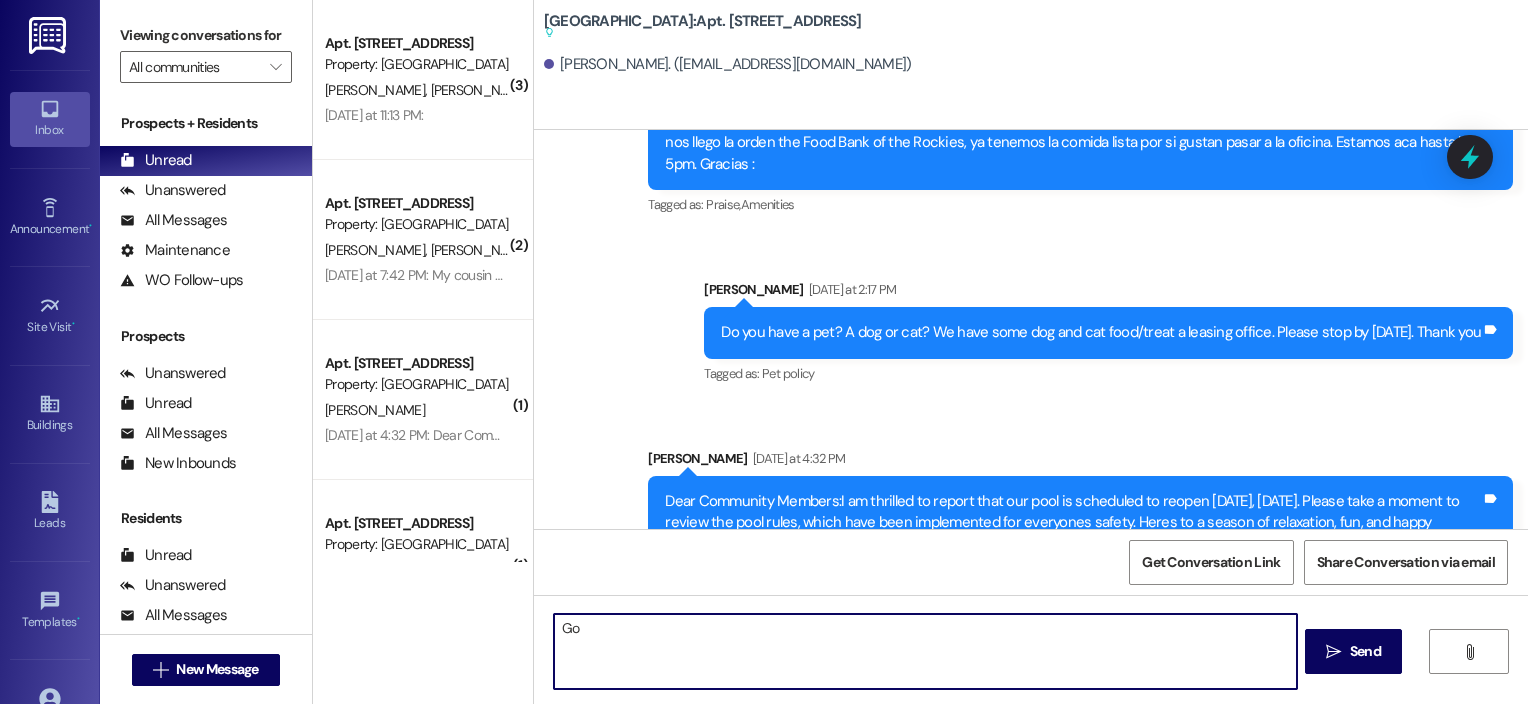 type on "G" 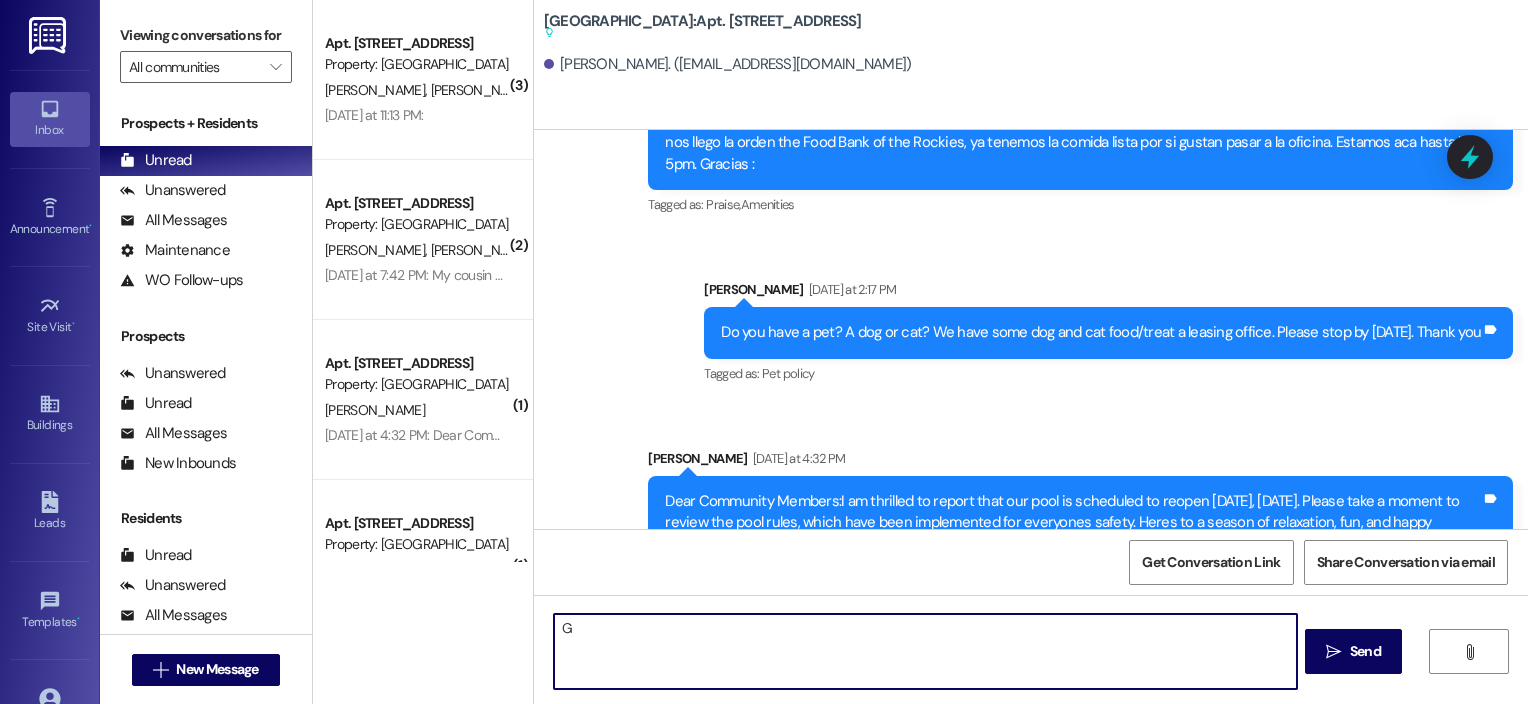 type 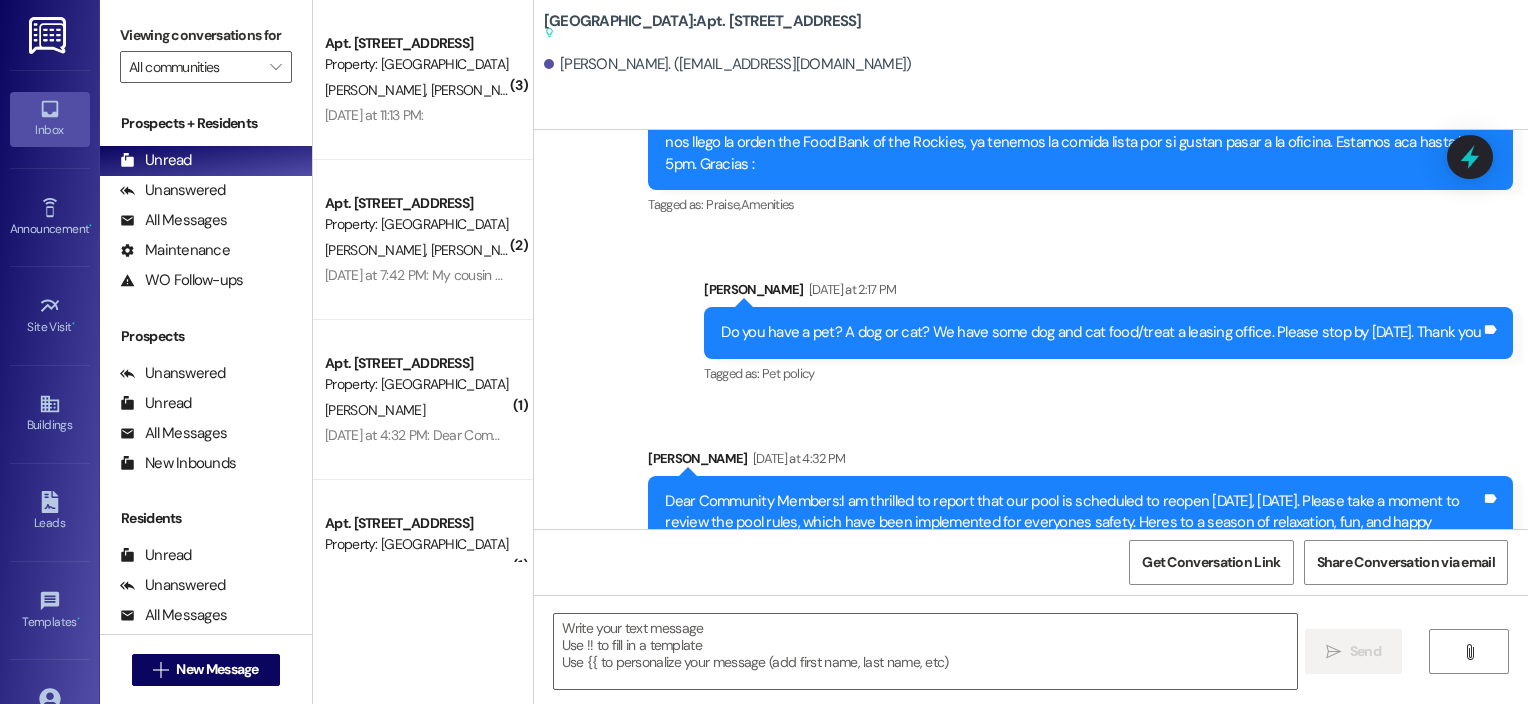 click at bounding box center (49, 35) 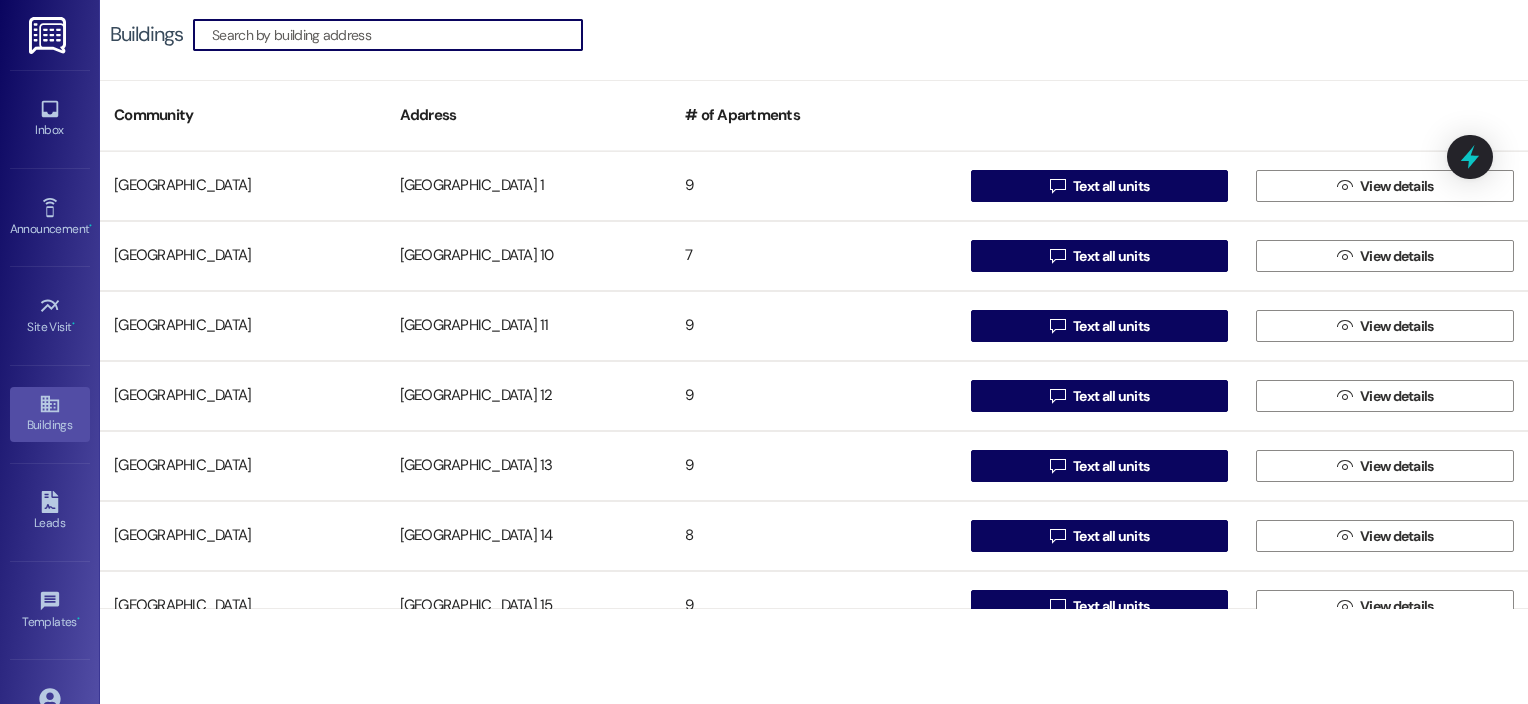 click at bounding box center [397, 35] 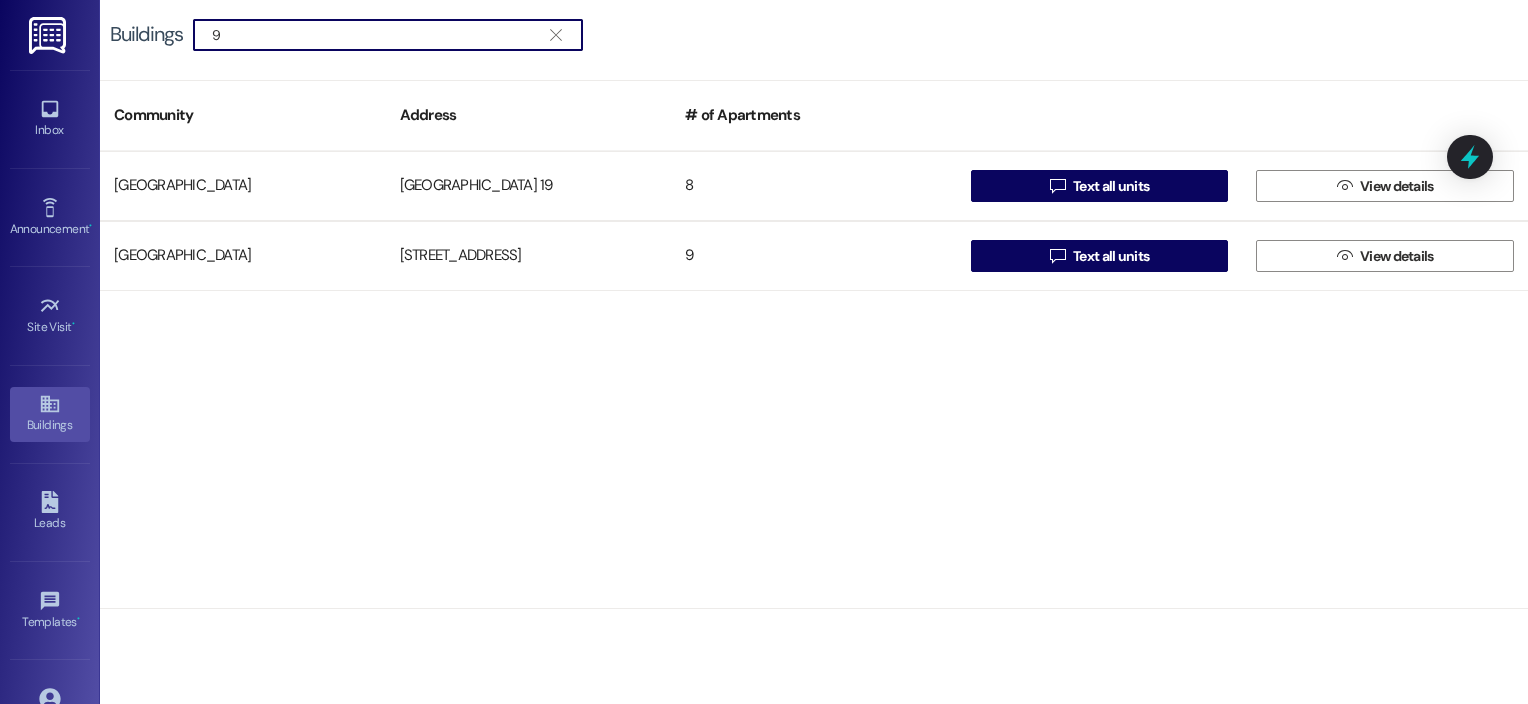 type on "9" 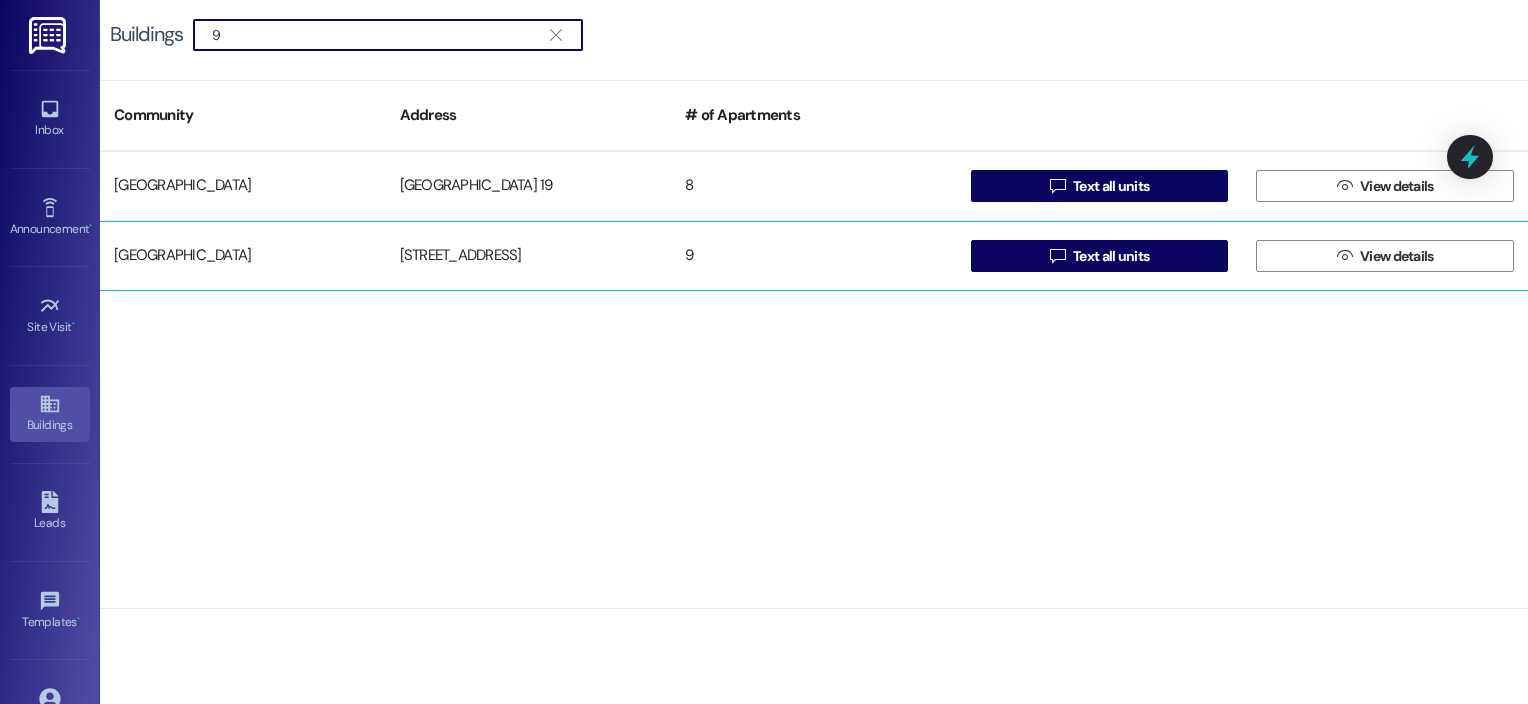 click on "[STREET_ADDRESS]" at bounding box center [529, 256] 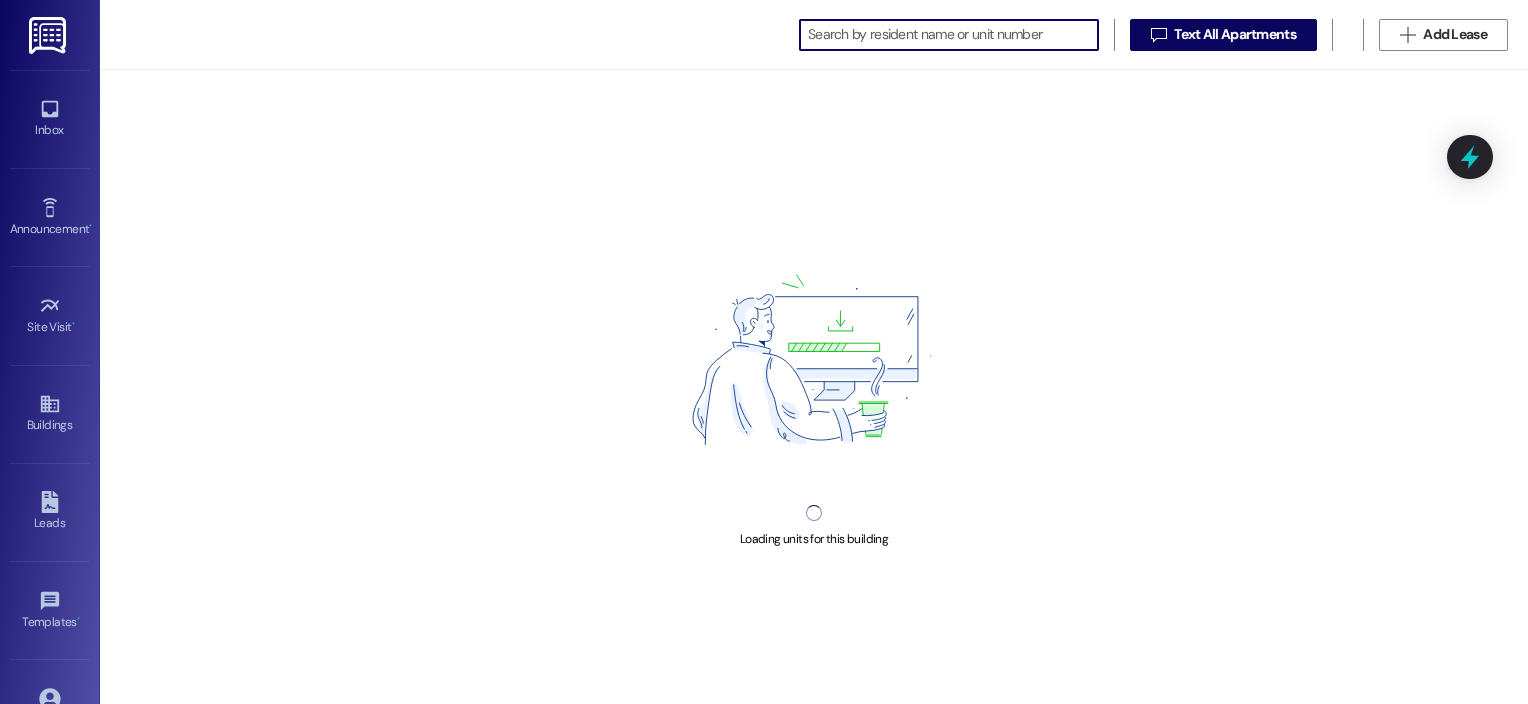 scroll, scrollTop: 0, scrollLeft: 0, axis: both 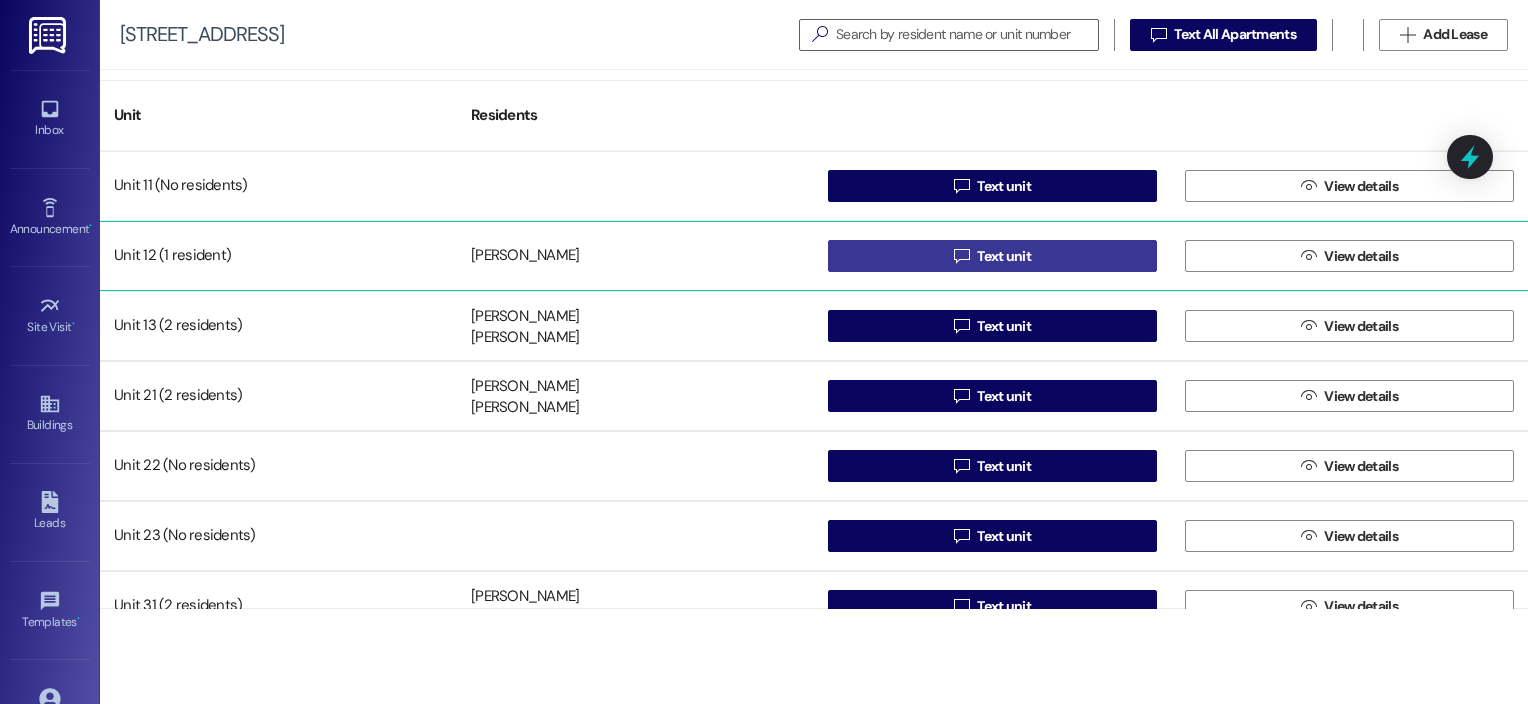 click on " Text unit" at bounding box center (992, 256) 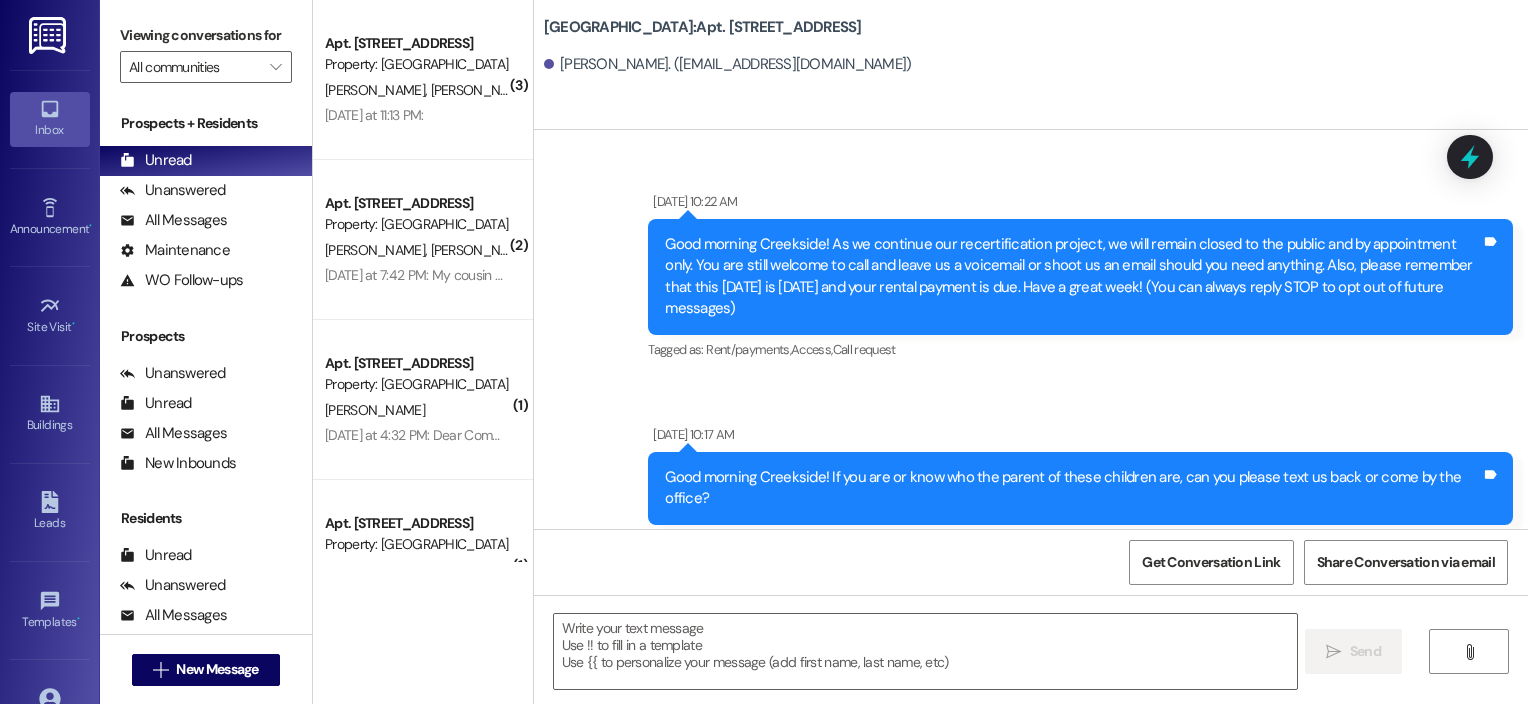 scroll, scrollTop: 47184, scrollLeft: 0, axis: vertical 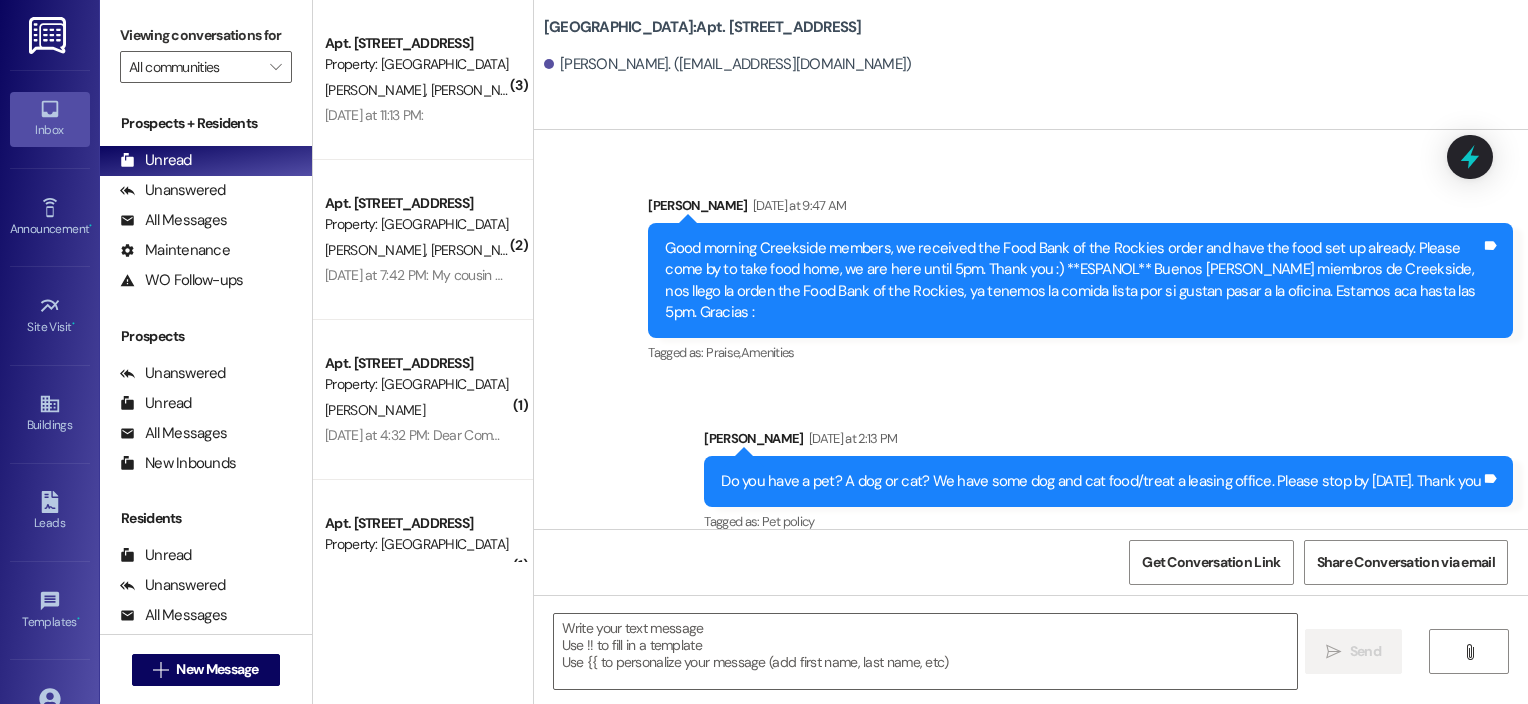 click at bounding box center [49, 35] 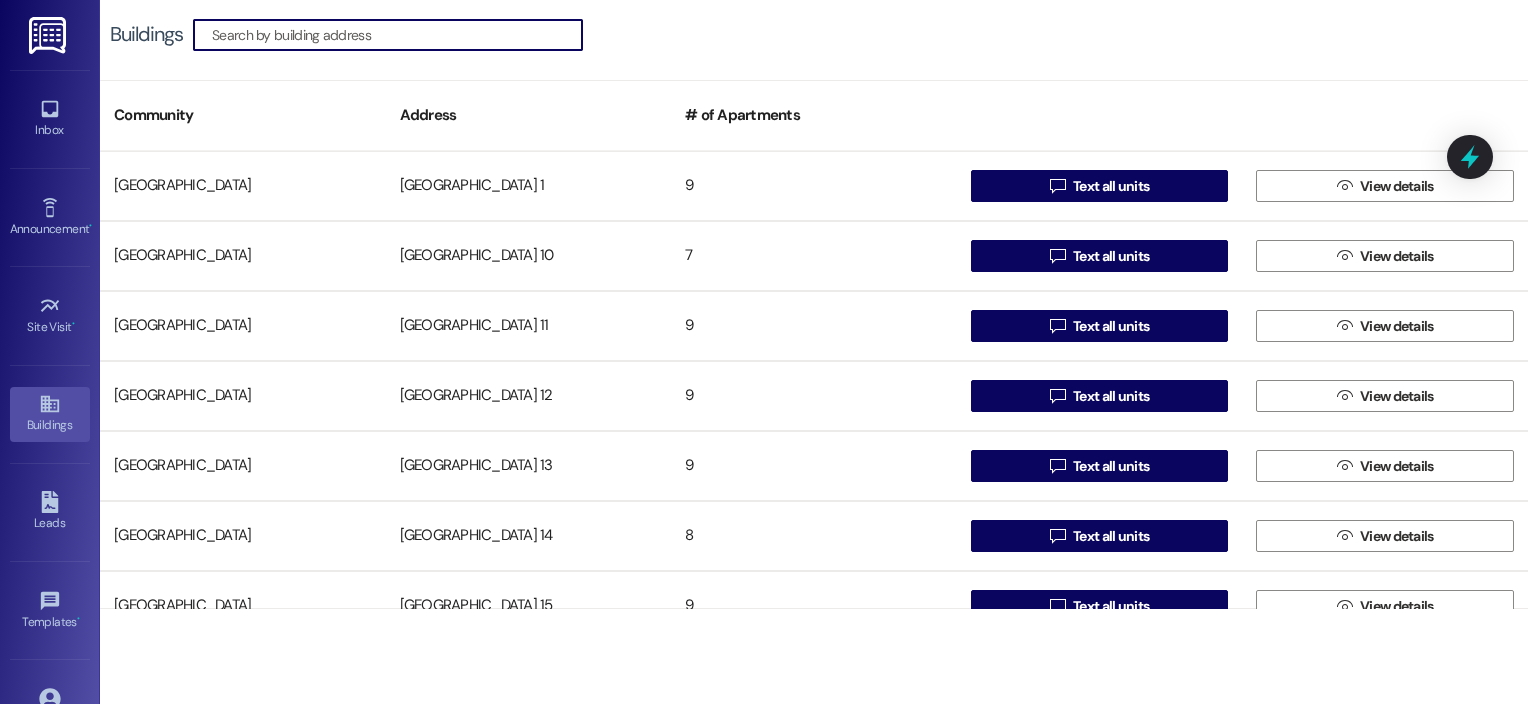 click at bounding box center (397, 35) 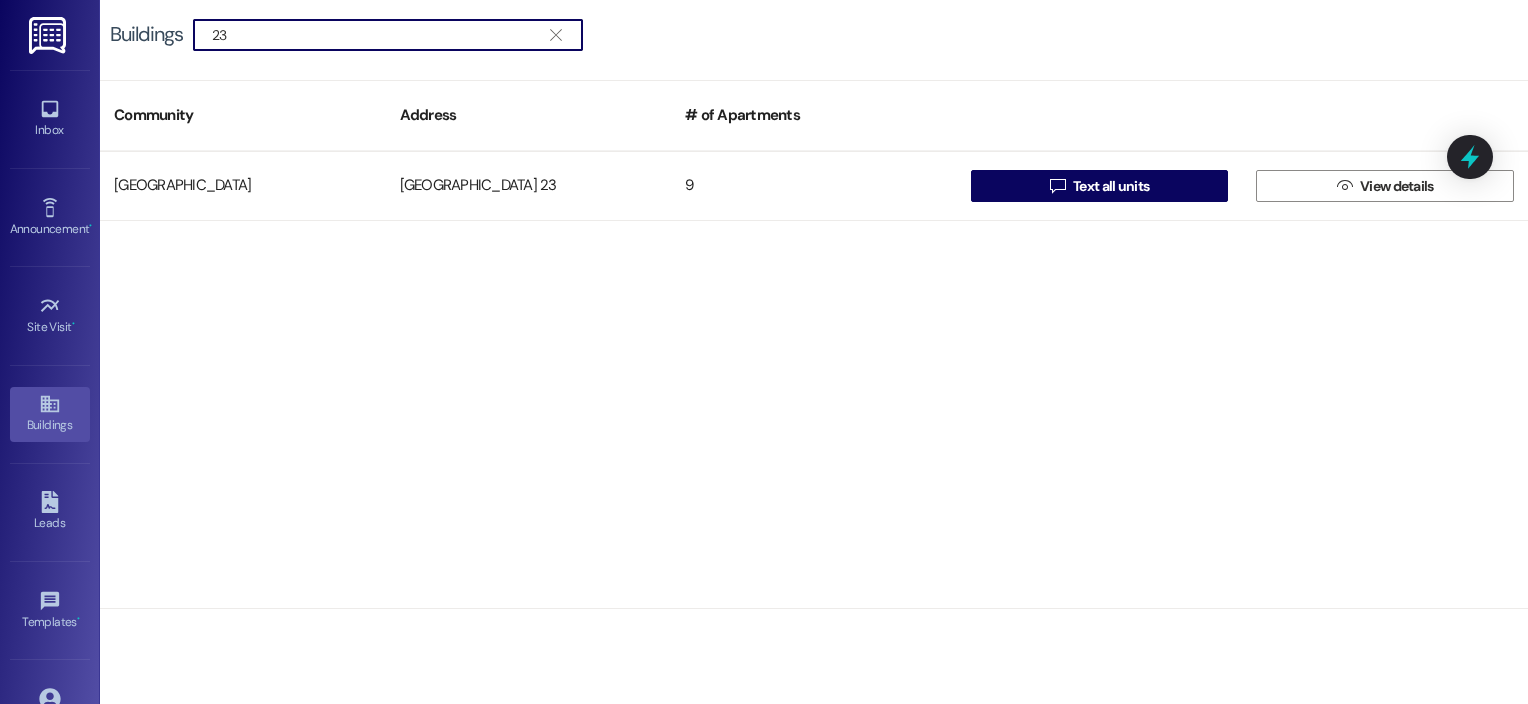 type on "23" 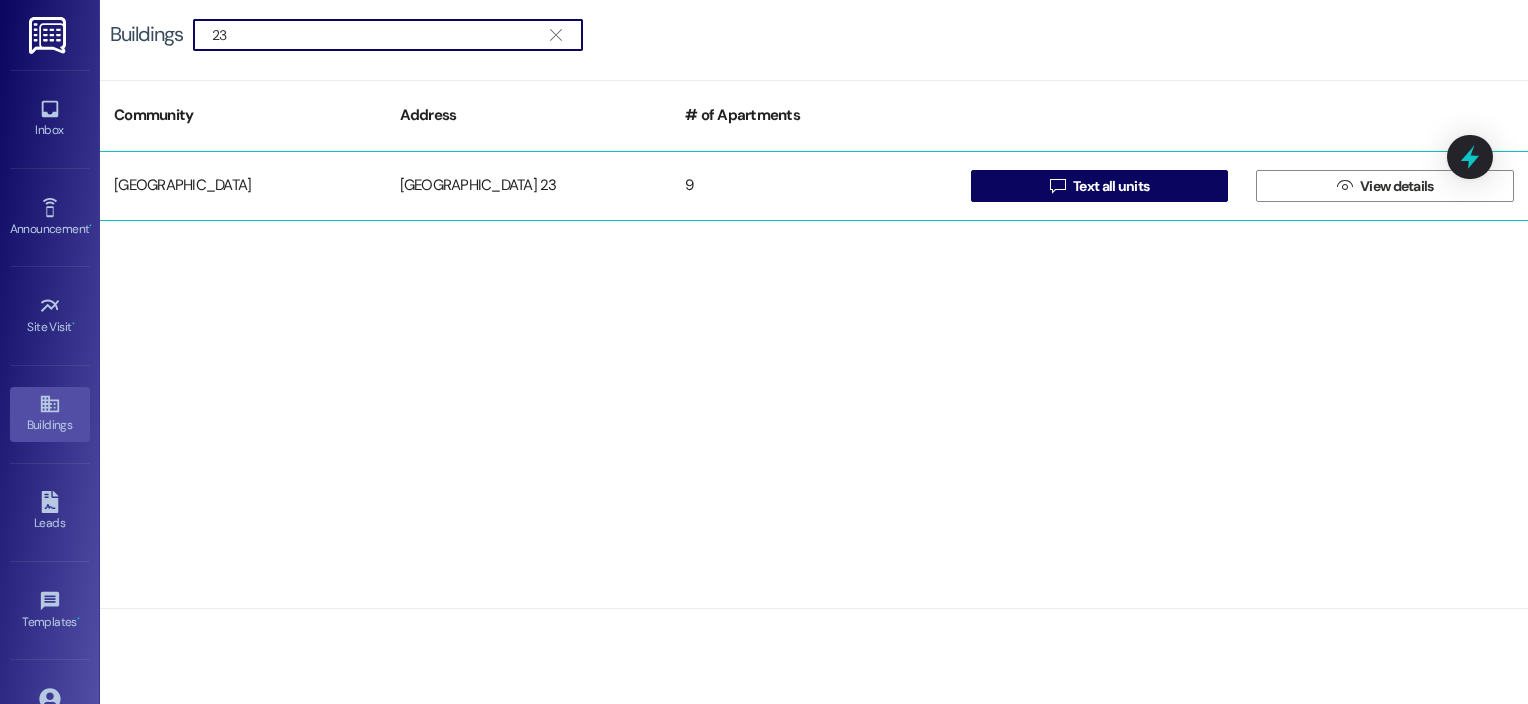 click on "[GEOGRAPHIC_DATA] 23" at bounding box center [529, 186] 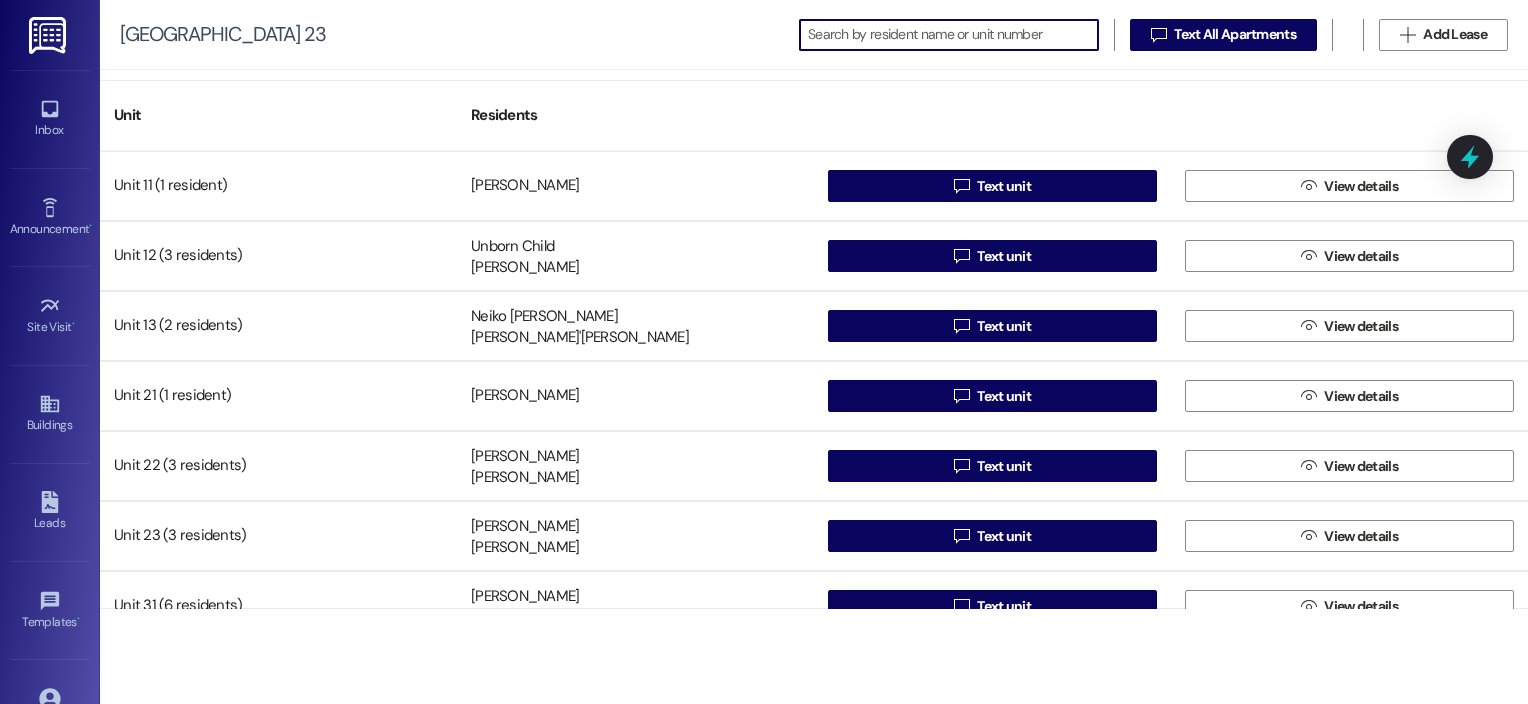 scroll, scrollTop: 0, scrollLeft: 0, axis: both 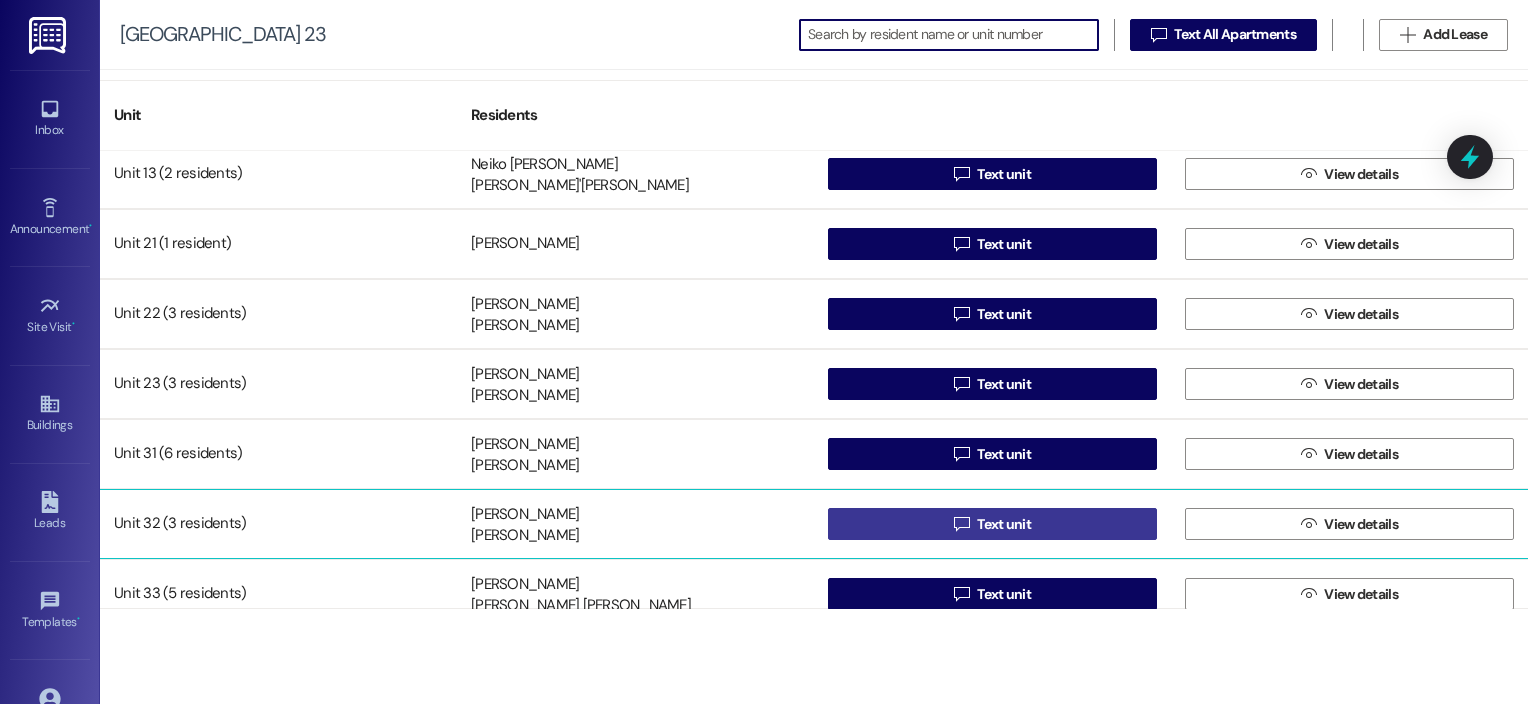 click on " Text unit" at bounding box center [992, 524] 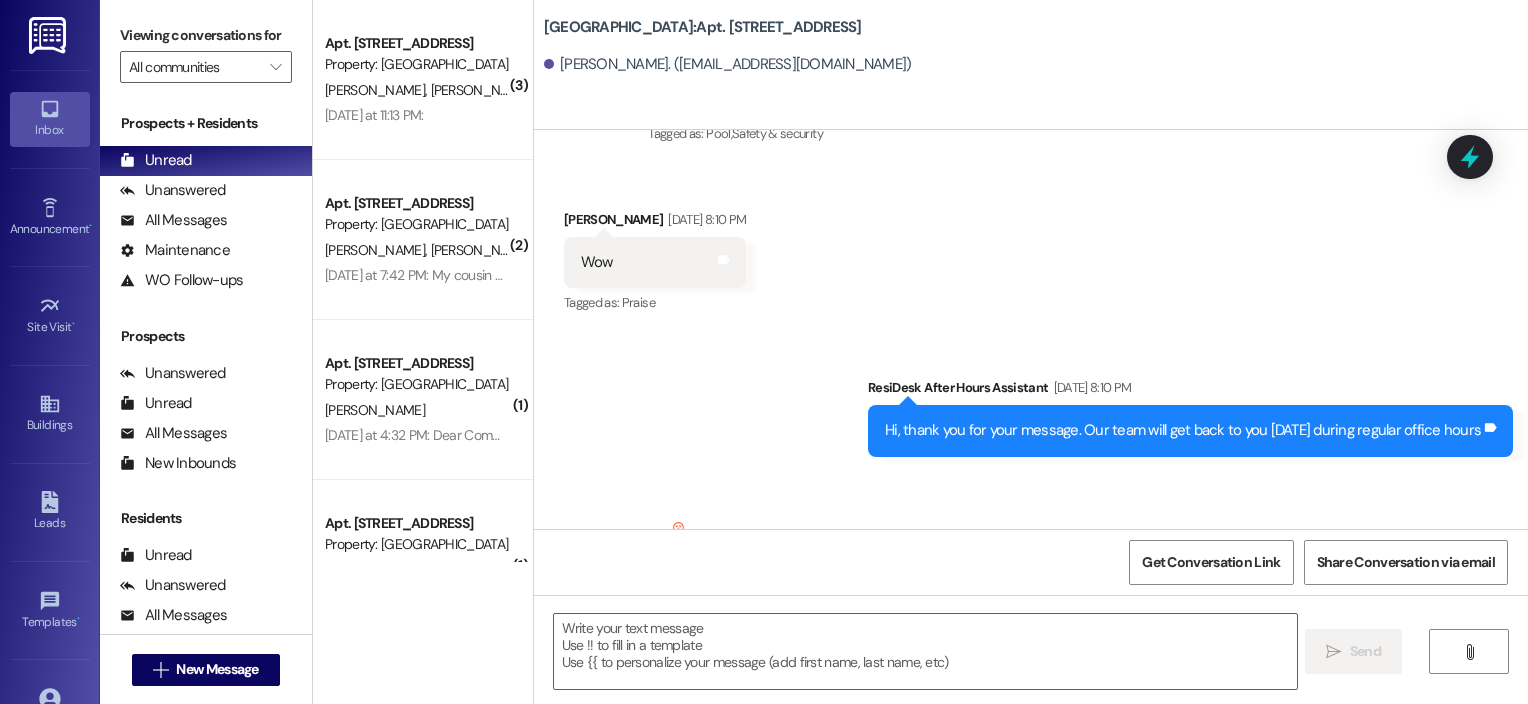 scroll, scrollTop: 15448, scrollLeft: 0, axis: vertical 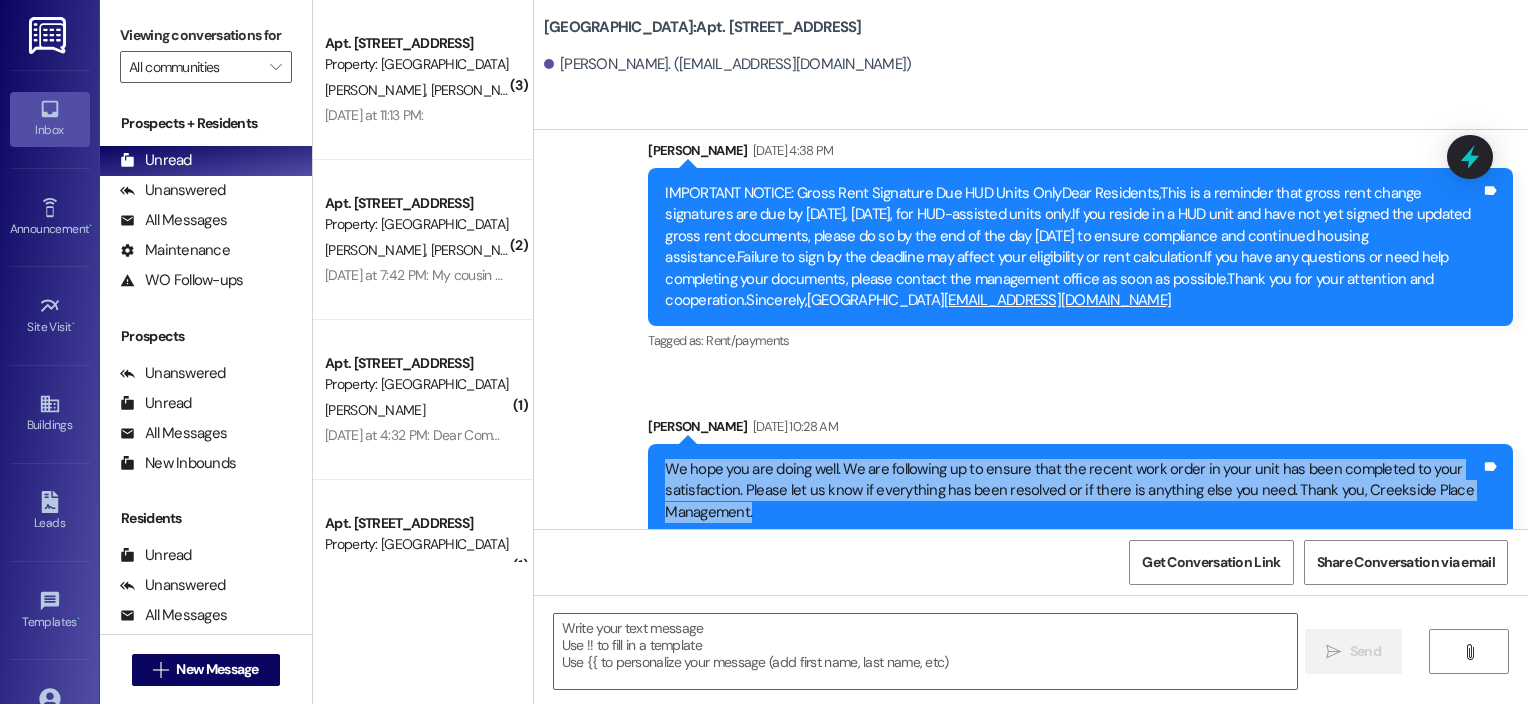drag, startPoint x: 655, startPoint y: 320, endPoint x: 773, endPoint y: 368, distance: 127.38917 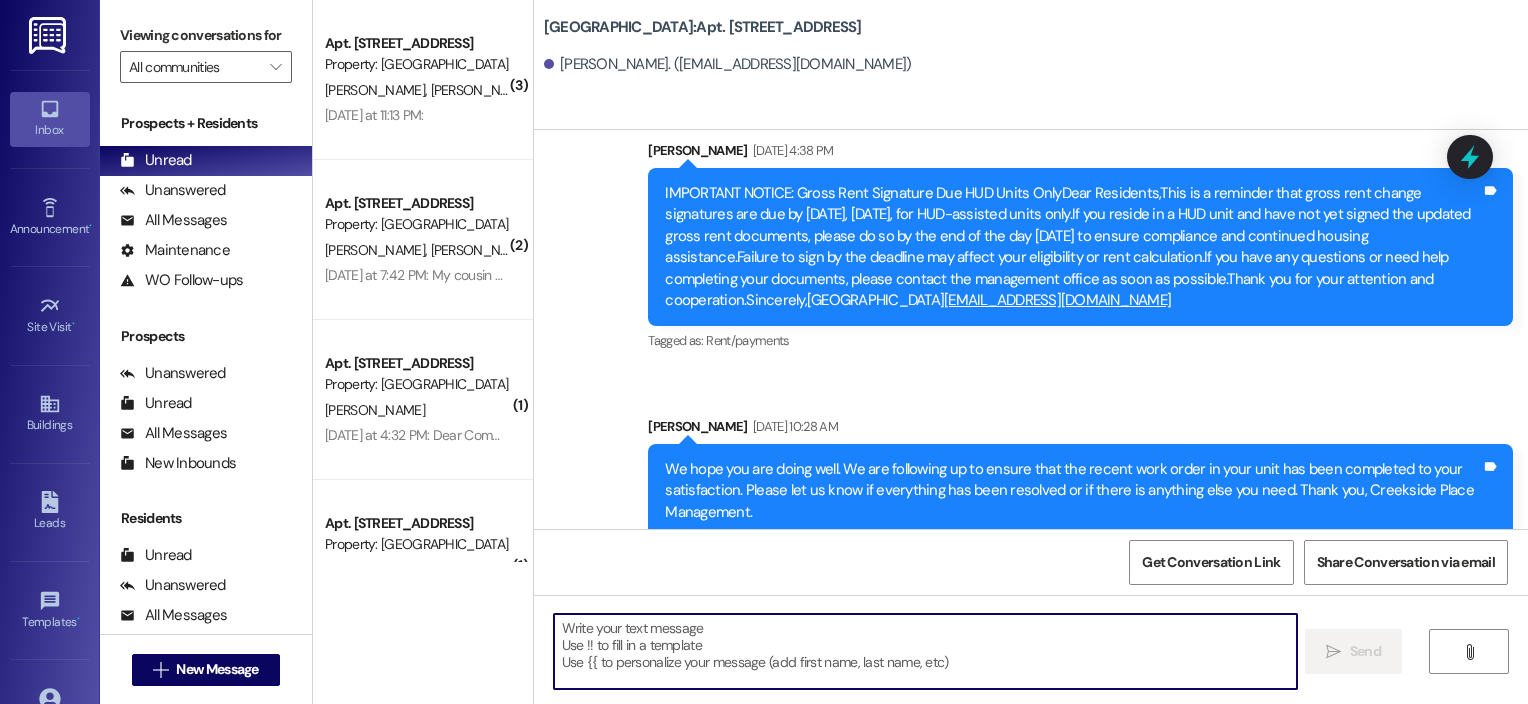 click at bounding box center [926, 651] 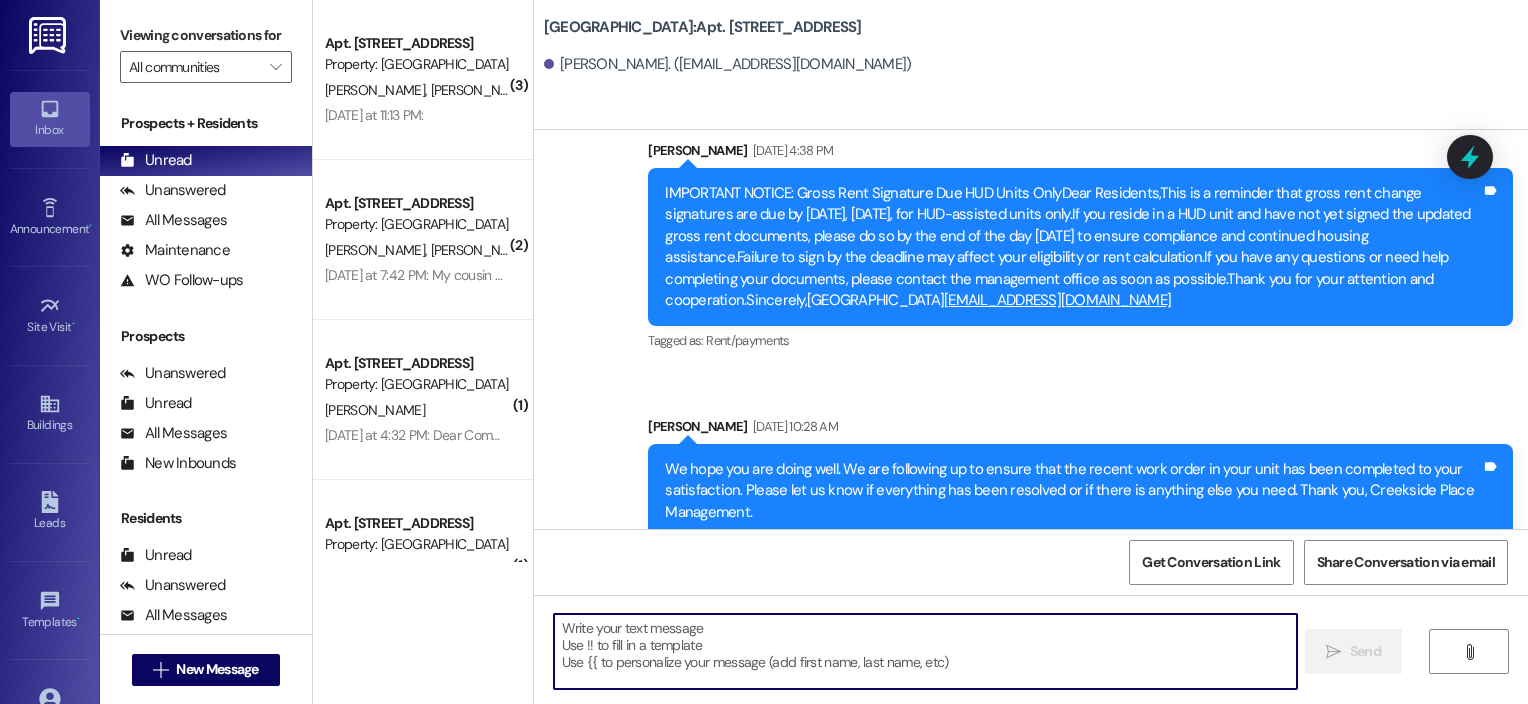paste on "We hope you are doing well. We are following up to ensure that the recent work order in your unit has been completed to your satisfaction. Please let us know if everything has been resolved or if there is anything else you need. Thank you, Creekside Place Management." 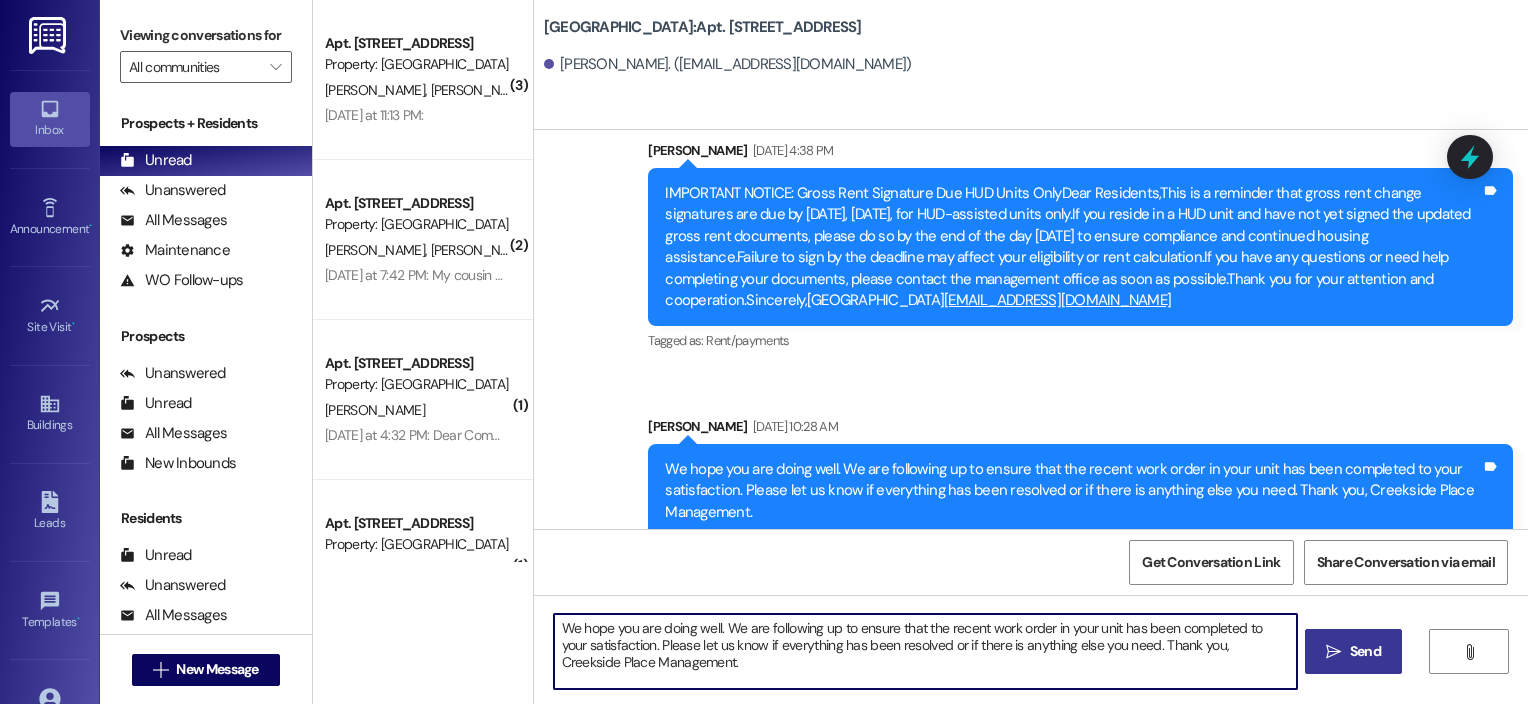 type on "We hope you are doing well. We are following up to ensure that the recent work order in your unit has been completed to your satisfaction. Please let us know if everything has been resolved or if there is anything else you need. Thank you, Creekside Place Management." 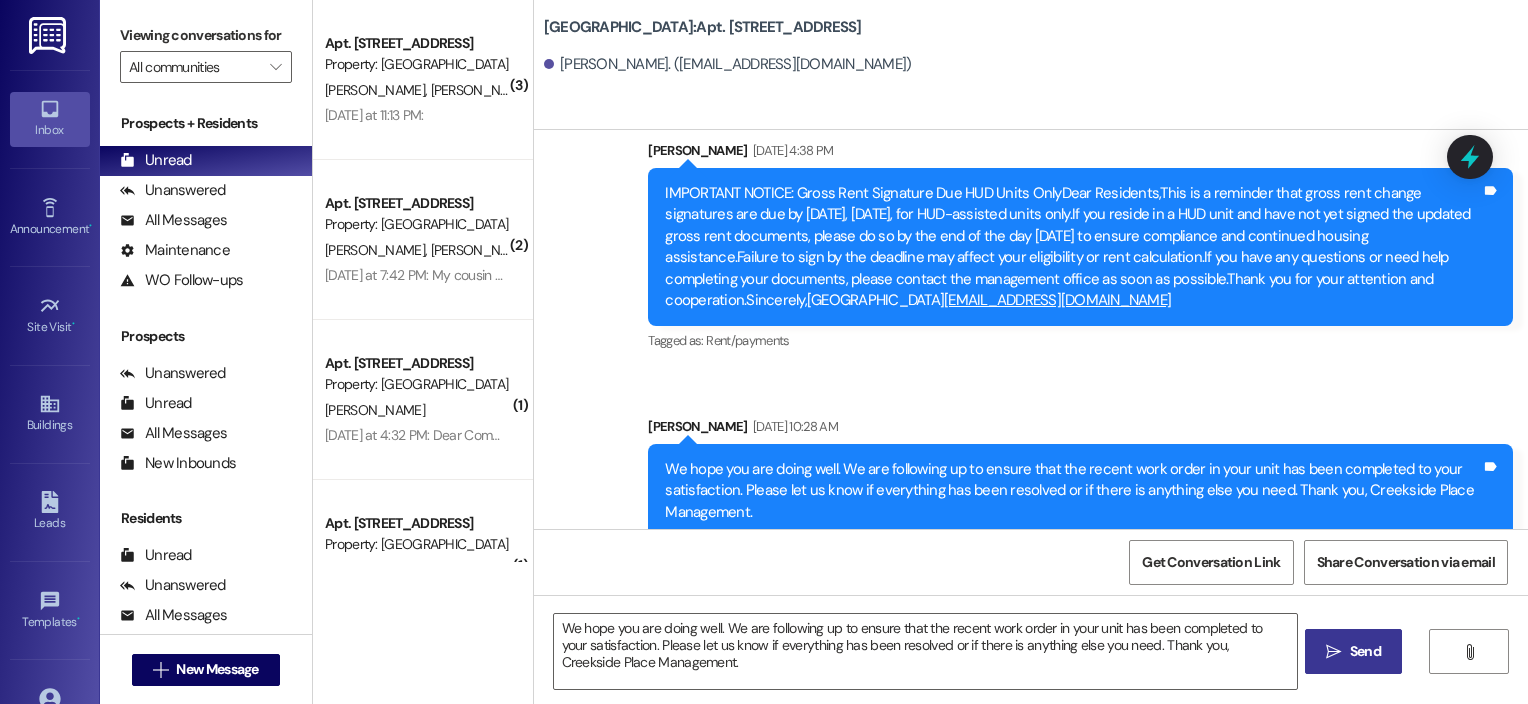 click on "Send" at bounding box center (1365, 651) 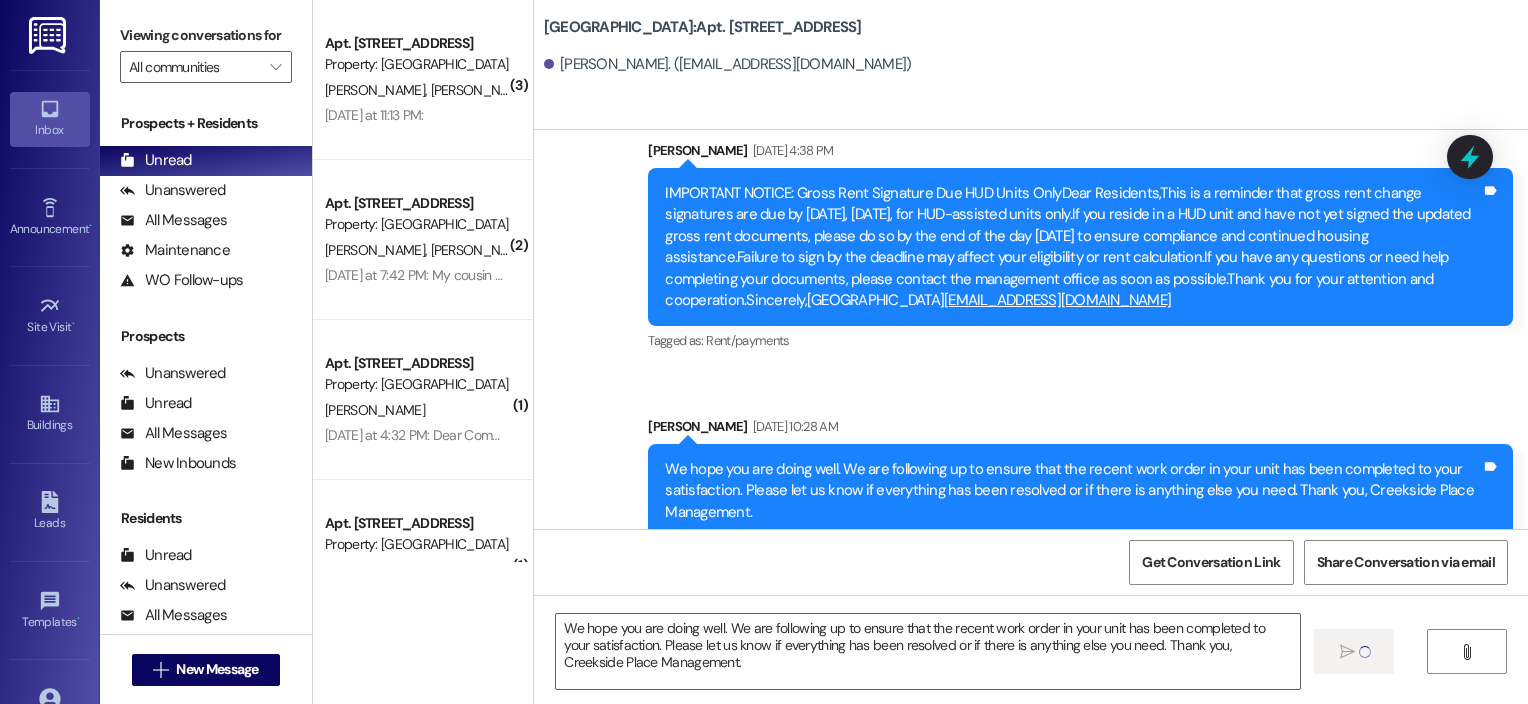 type 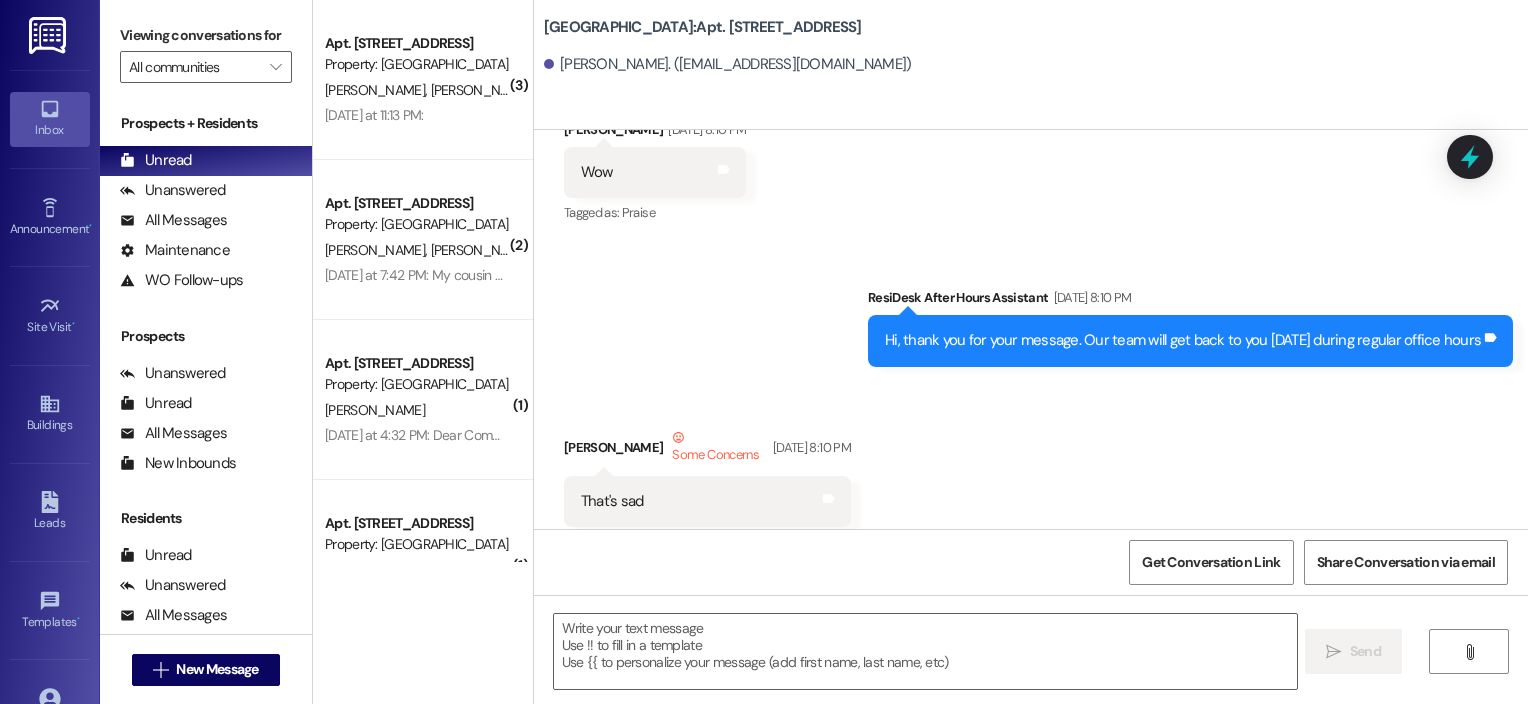 scroll, scrollTop: 15448, scrollLeft: 0, axis: vertical 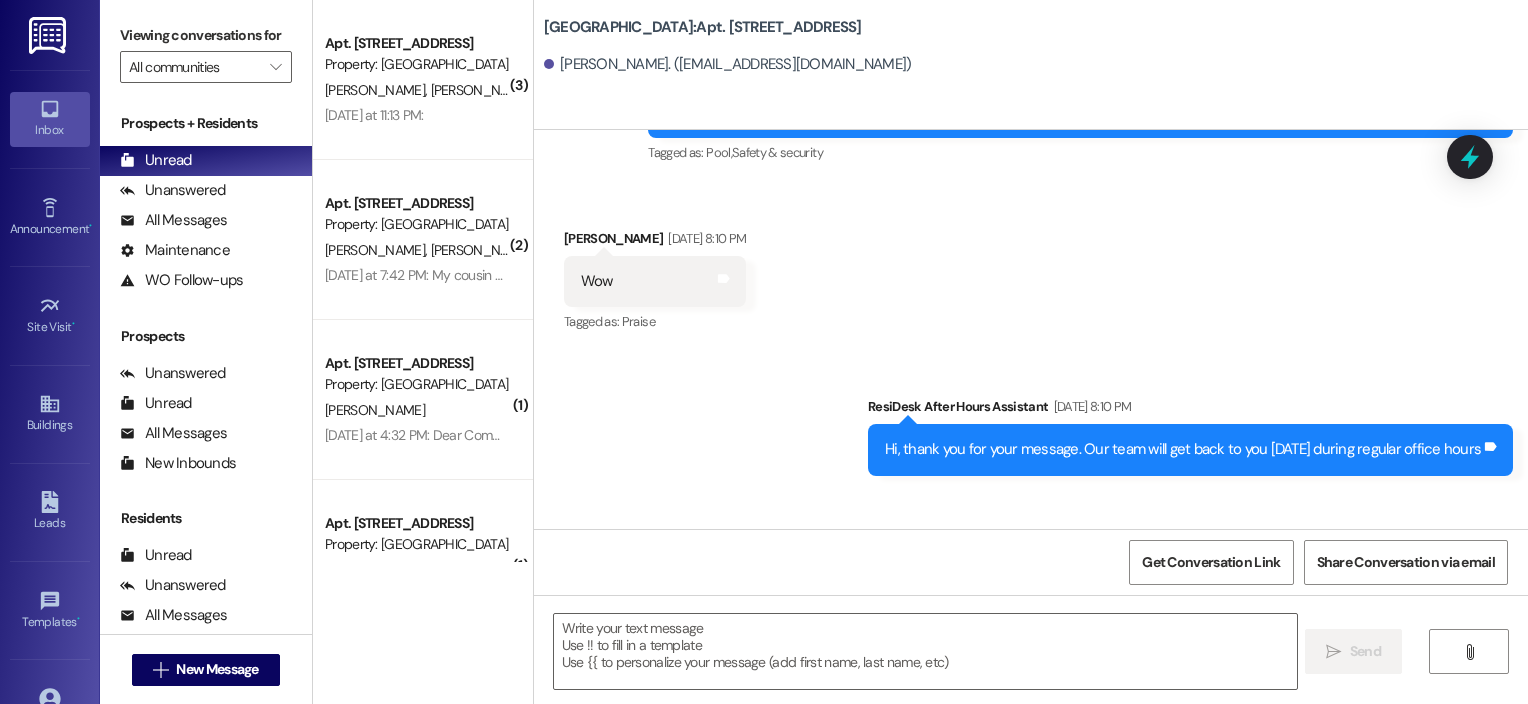 click at bounding box center (49, 35) 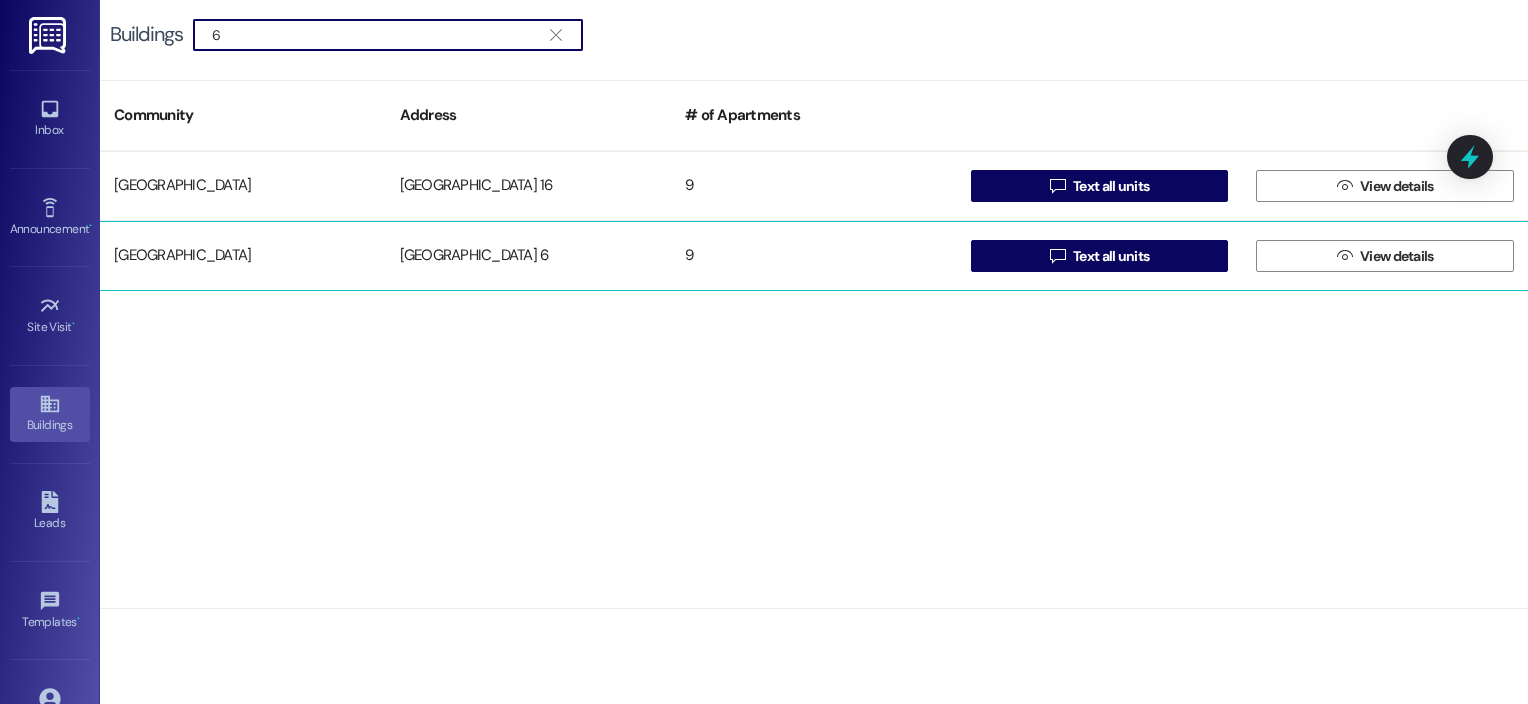 type on "6" 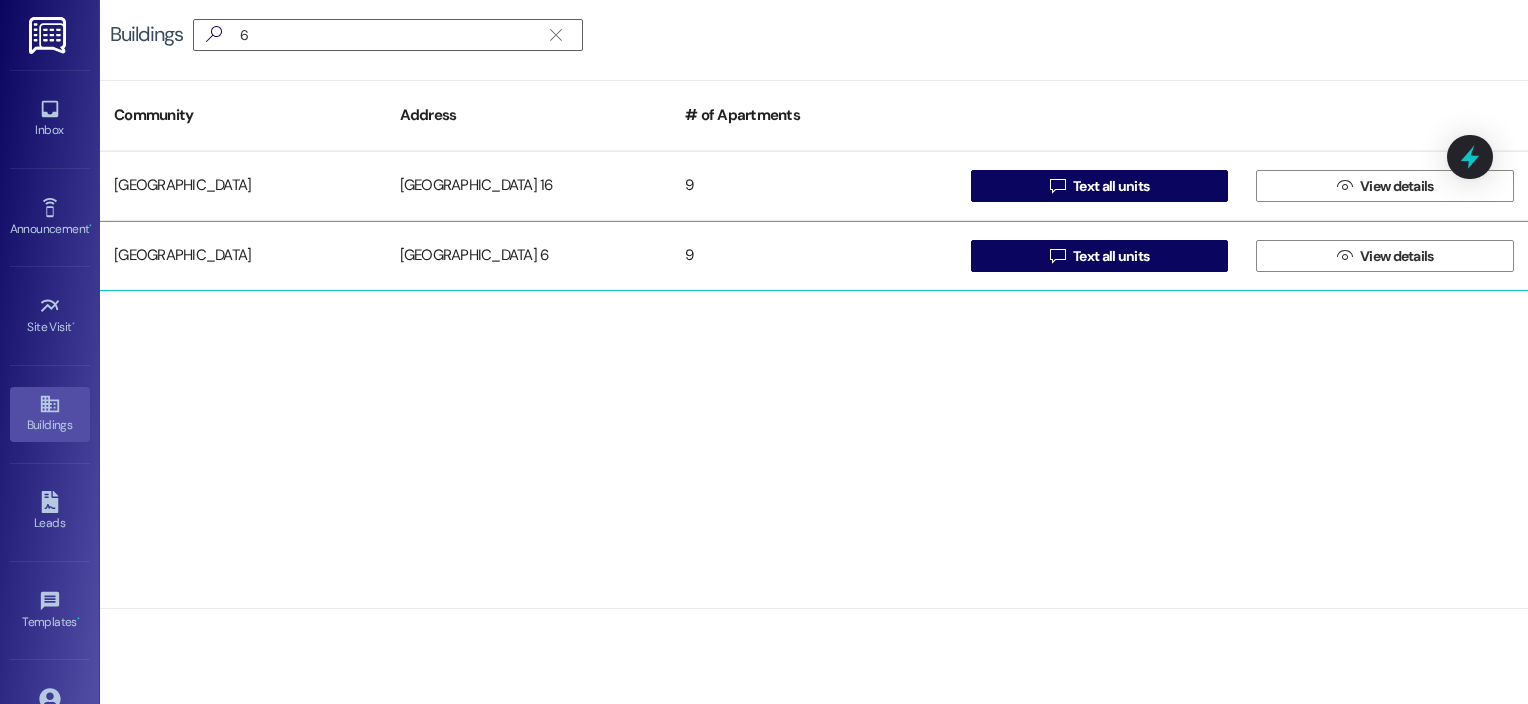 click on "[GEOGRAPHIC_DATA] 6" at bounding box center [529, 256] 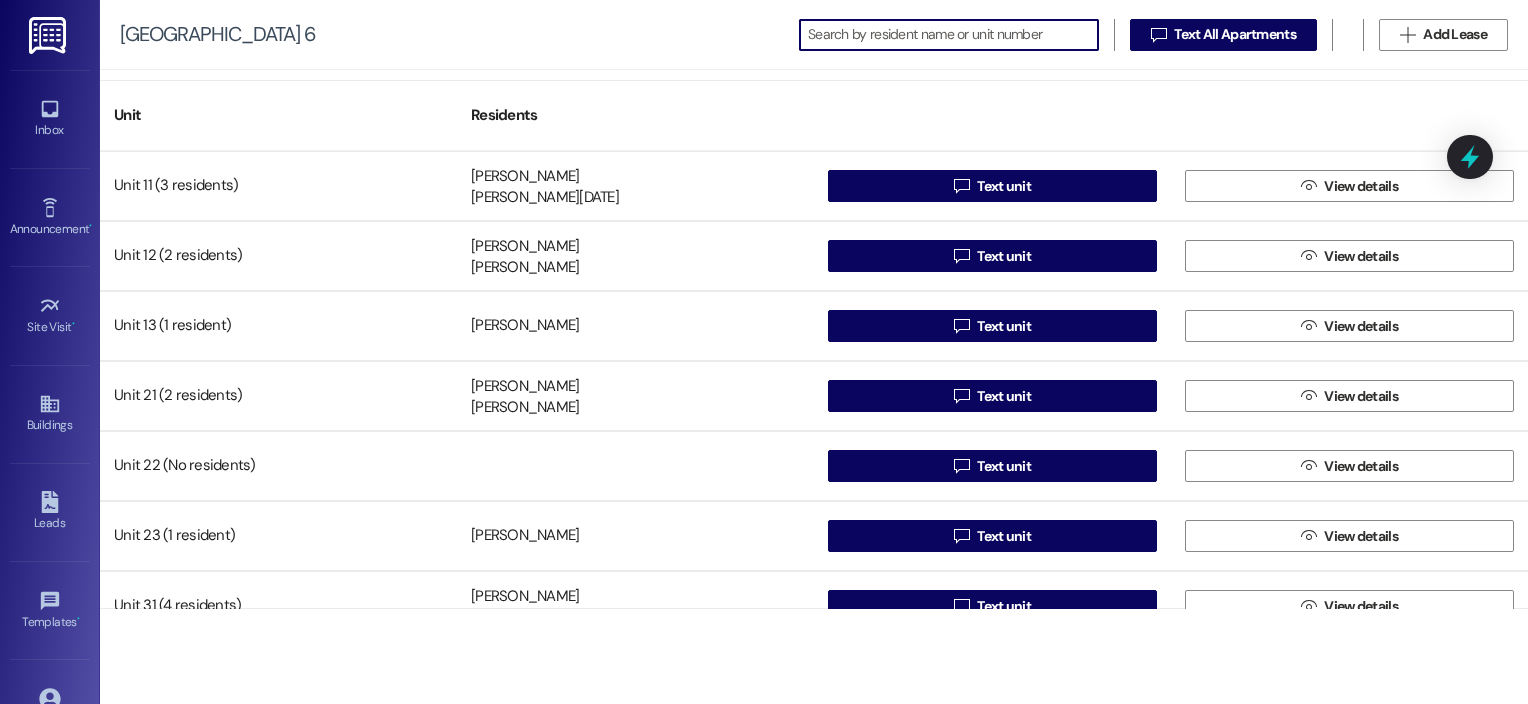 scroll, scrollTop: 0, scrollLeft: 0, axis: both 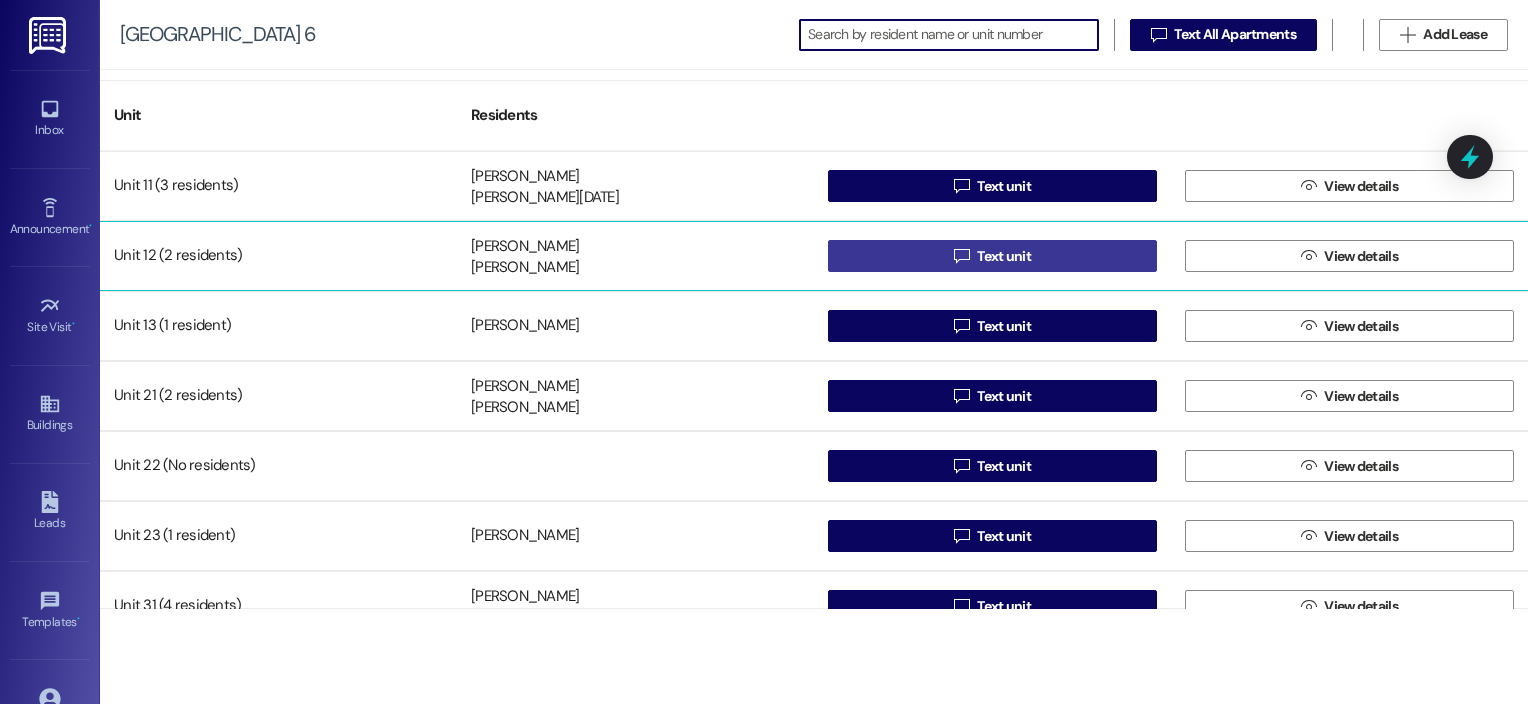 click on " Text unit" at bounding box center [992, 256] 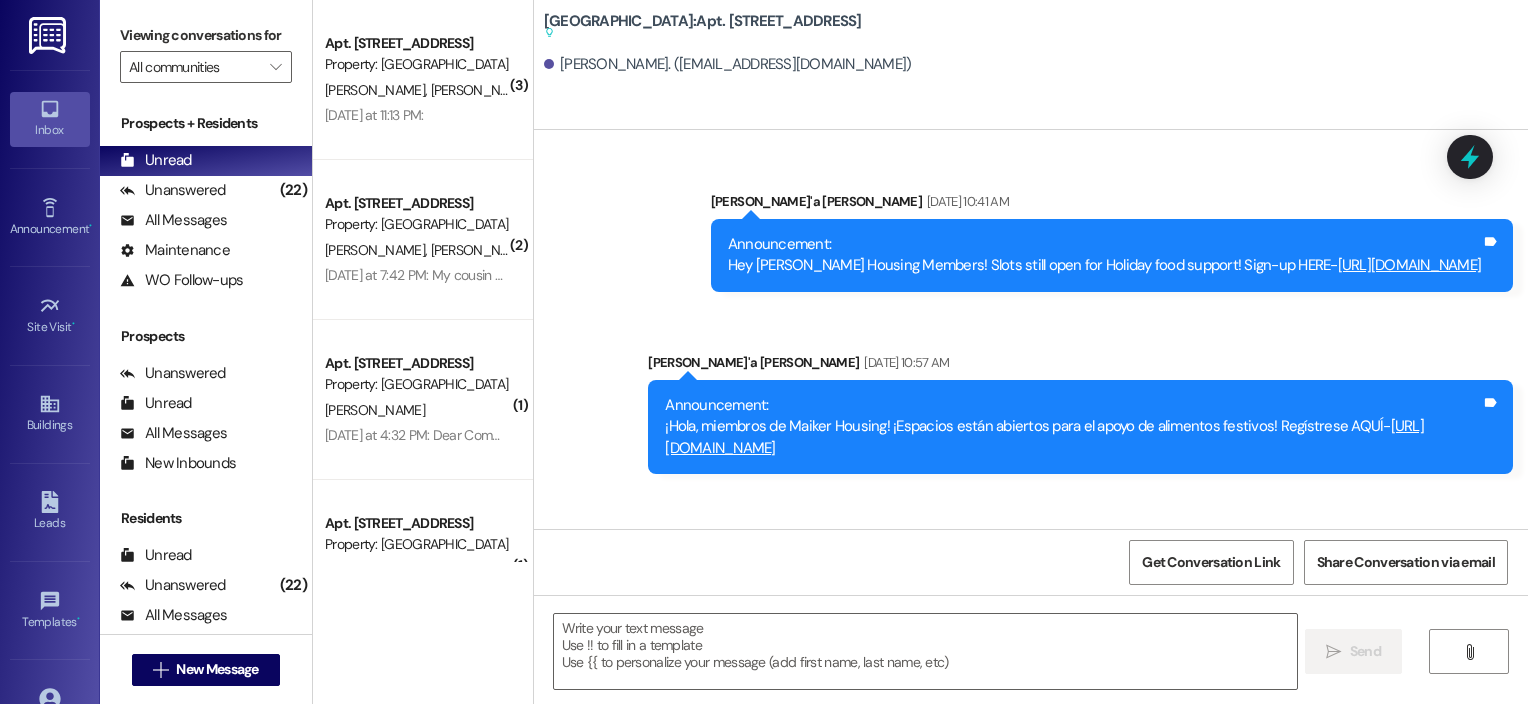 scroll, scrollTop: 57560, scrollLeft: 0, axis: vertical 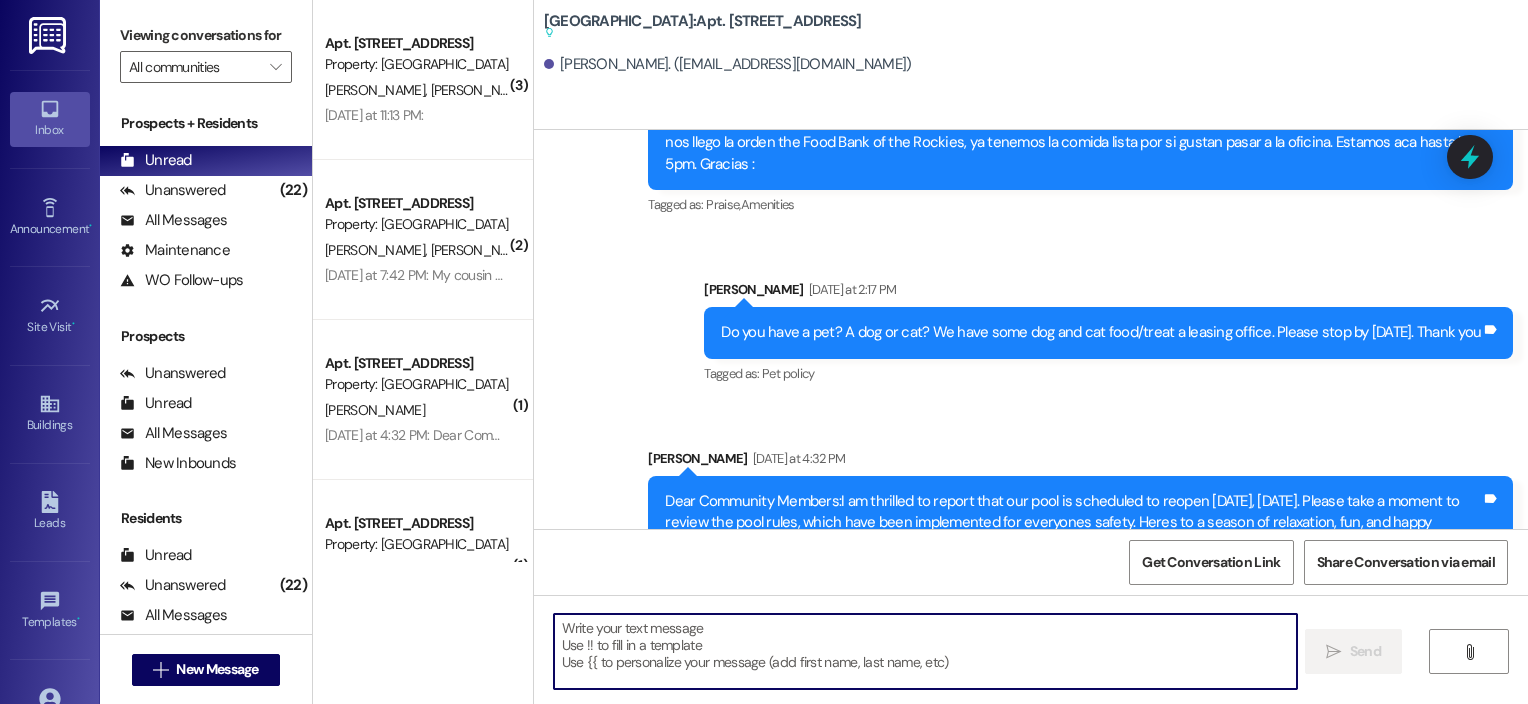 click at bounding box center [926, 651] 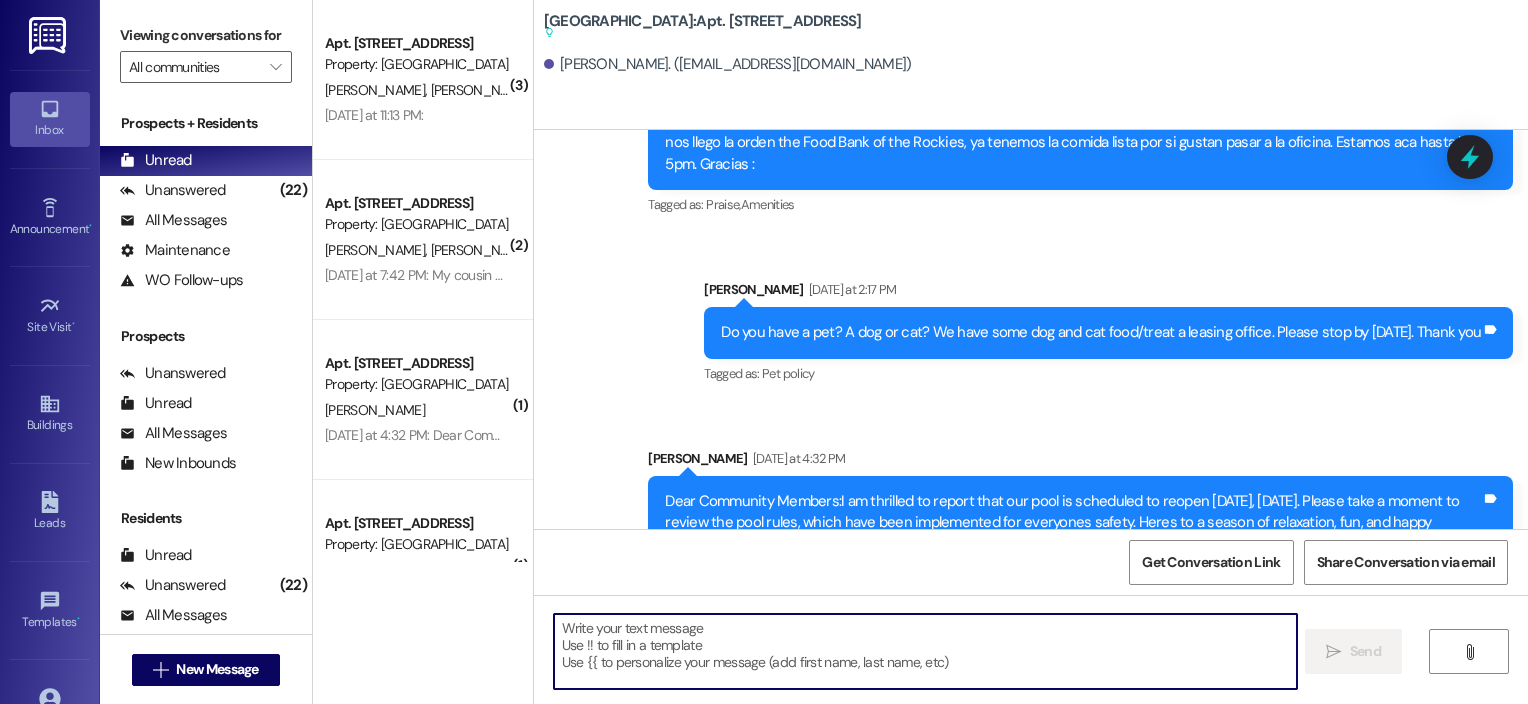 type on "V" 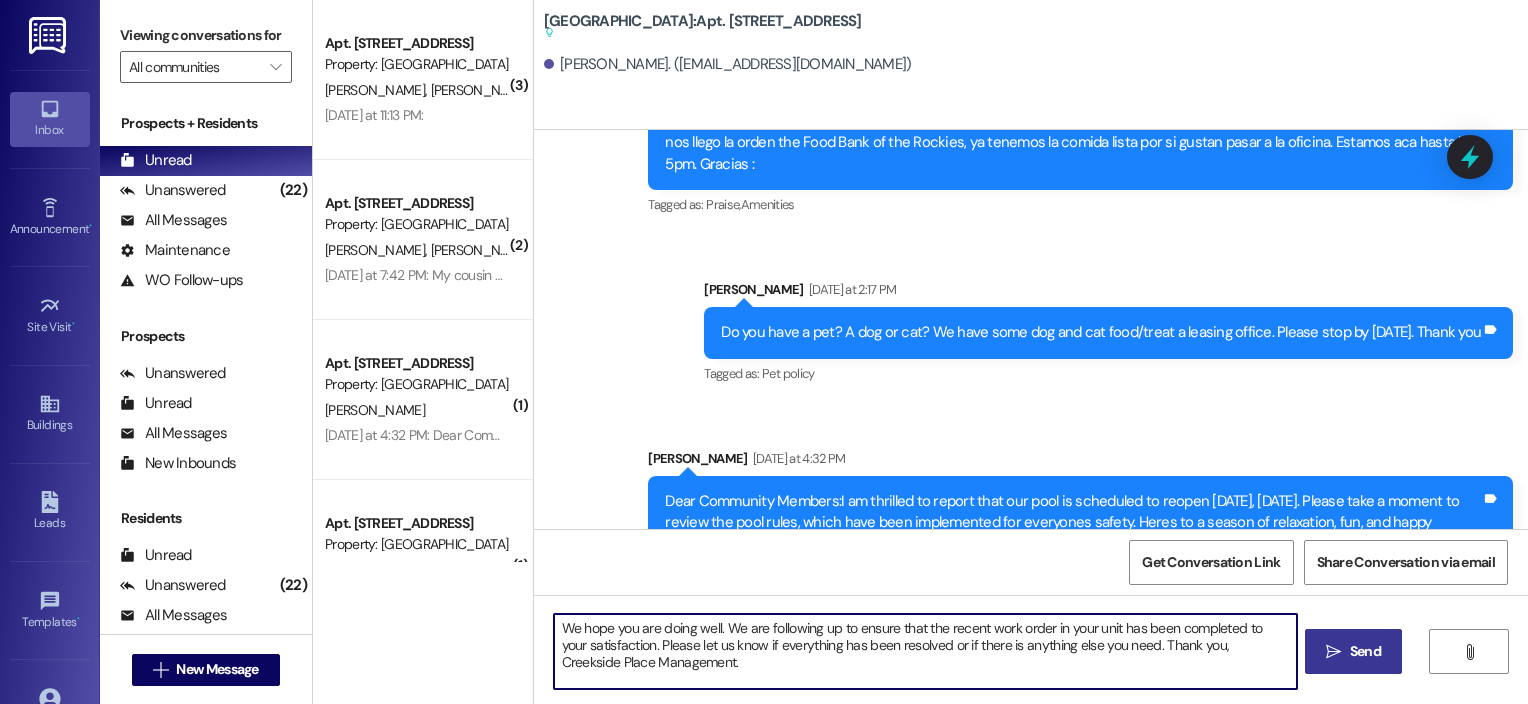 type on "We hope you are doing well. We are following up to ensure that the recent work order in your unit has been completed to your satisfaction. Please let us know if everything has been resolved or if there is anything else you need. Thank you, Creekside Place Management." 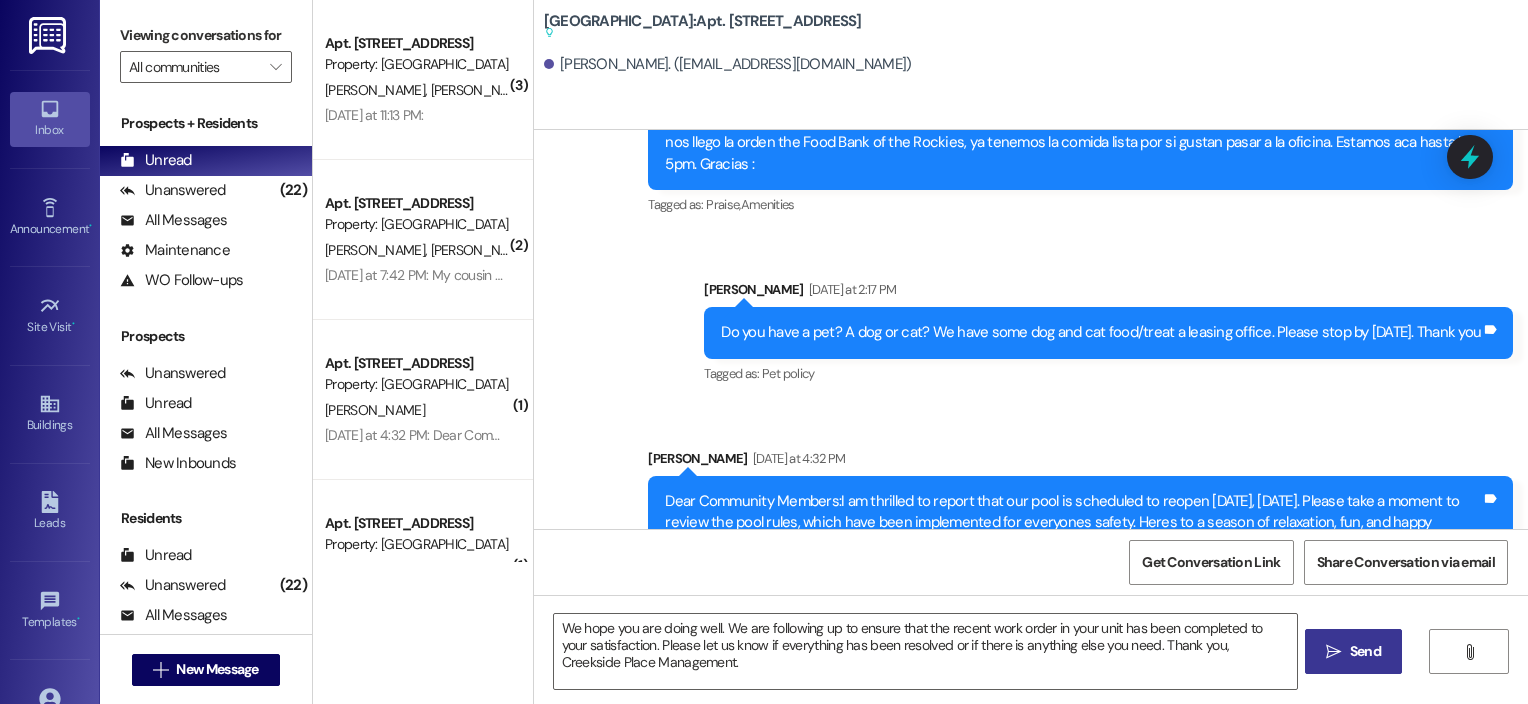 click on "Send" at bounding box center (1365, 651) 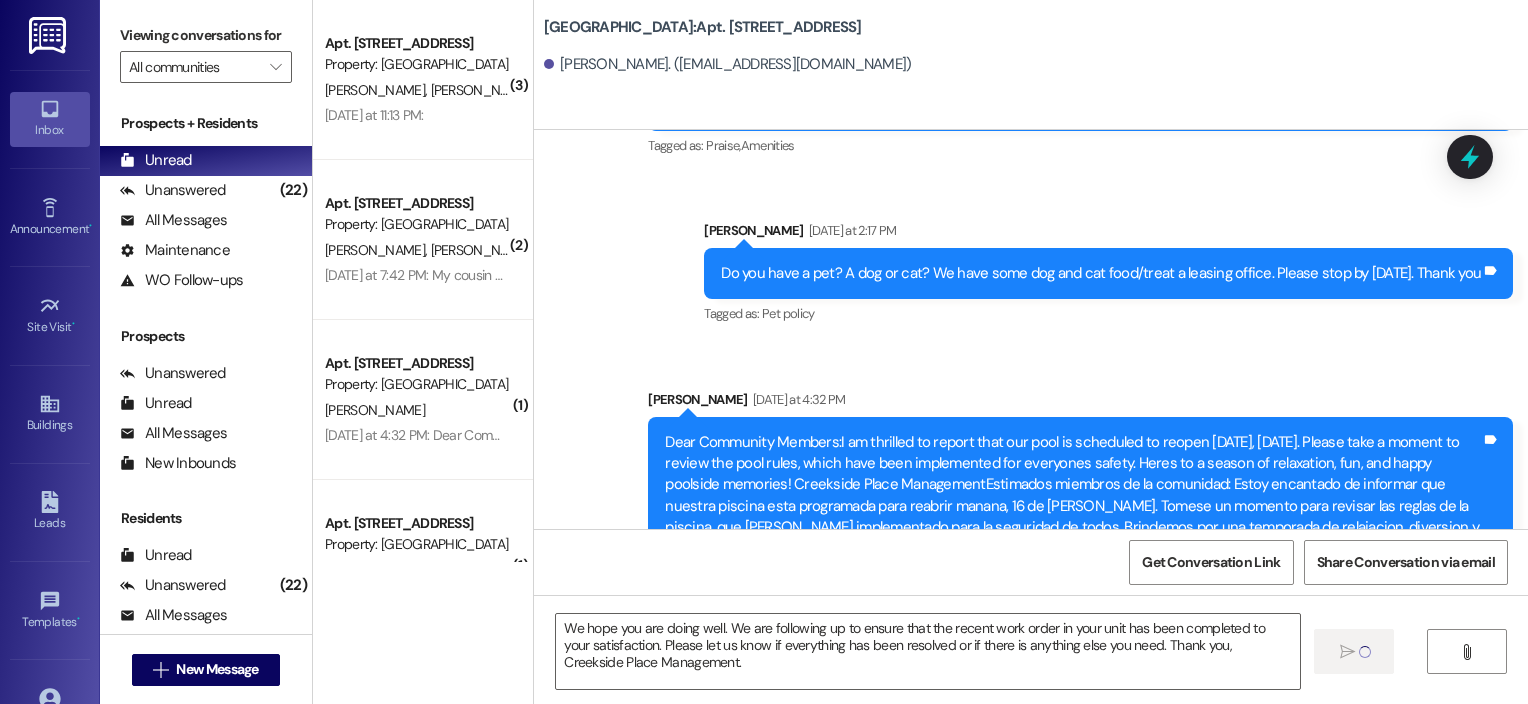 type 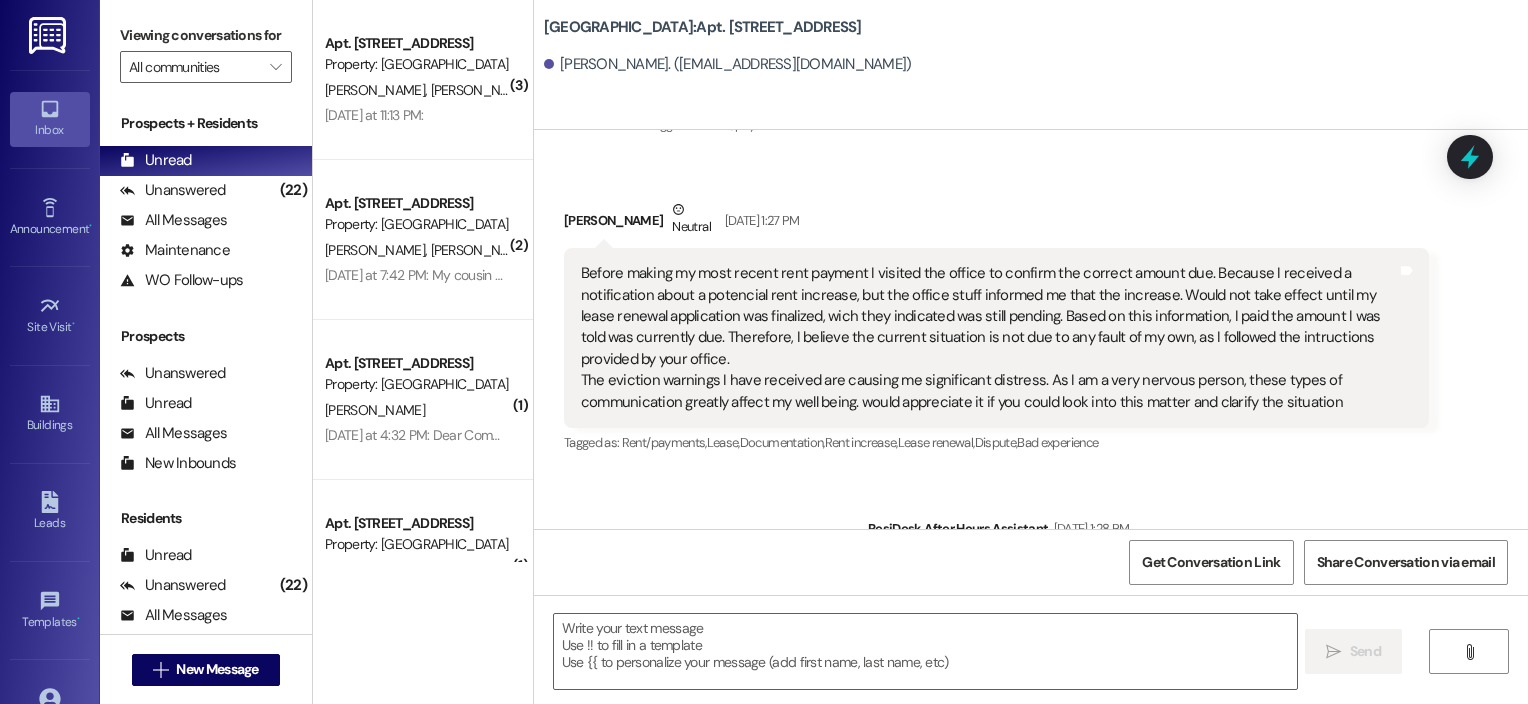 scroll, scrollTop: 49632, scrollLeft: 0, axis: vertical 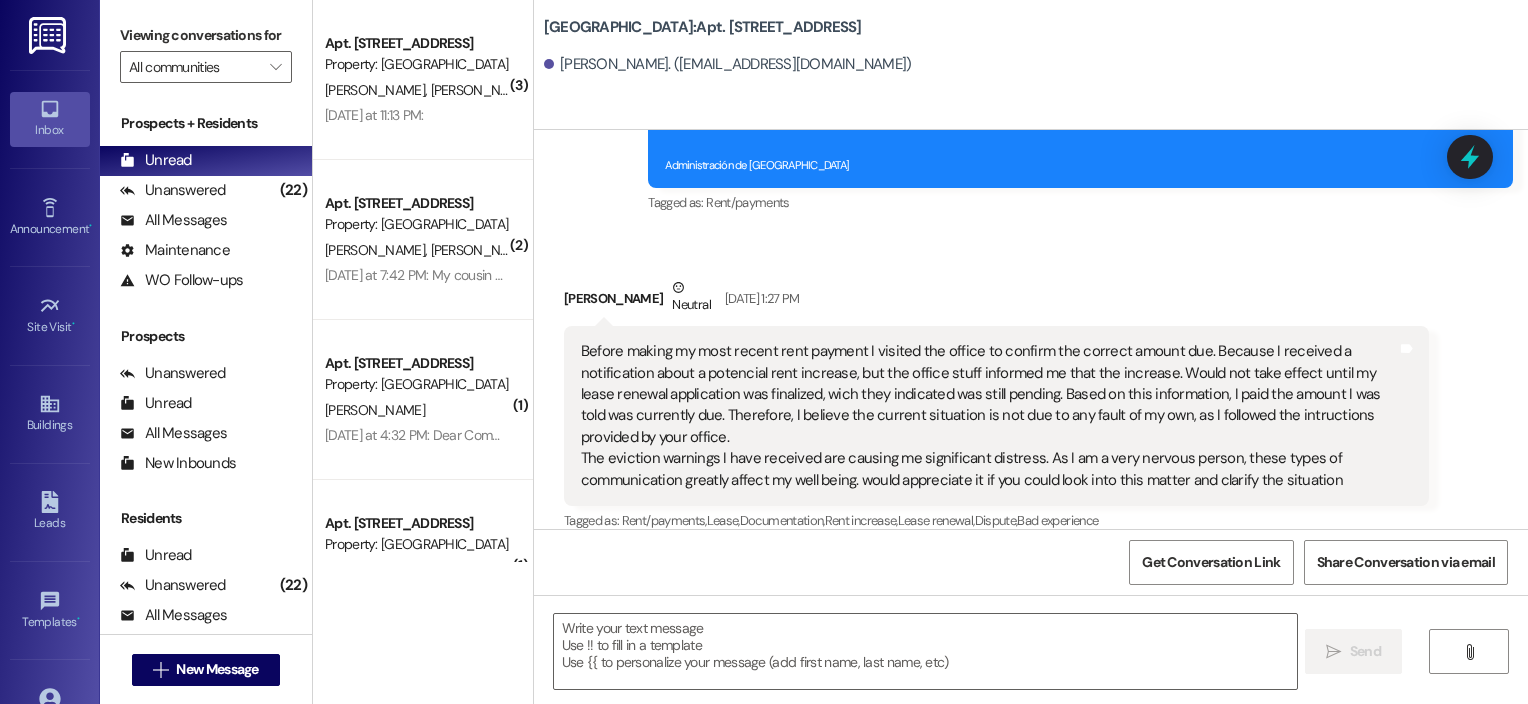click at bounding box center (49, 35) 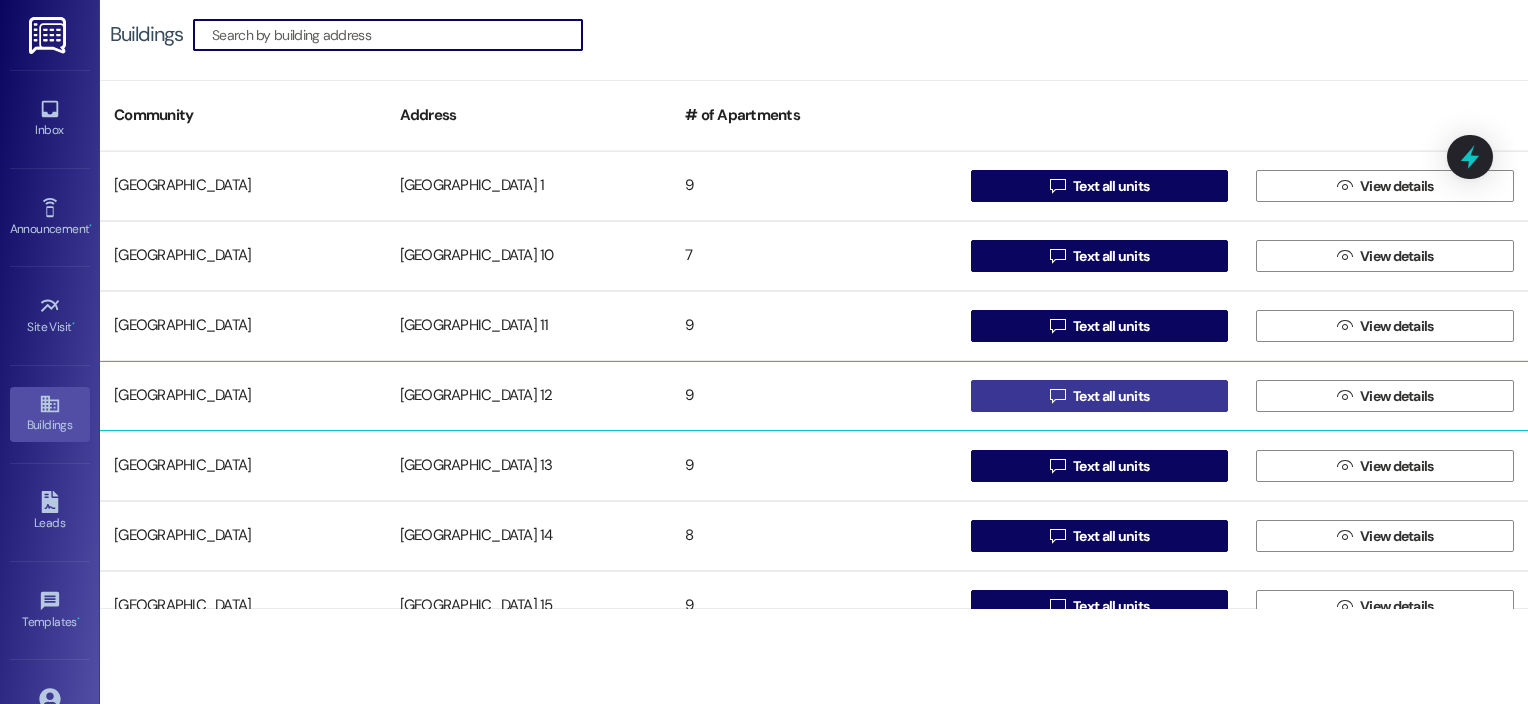 click on " Text all units" at bounding box center (1100, 396) 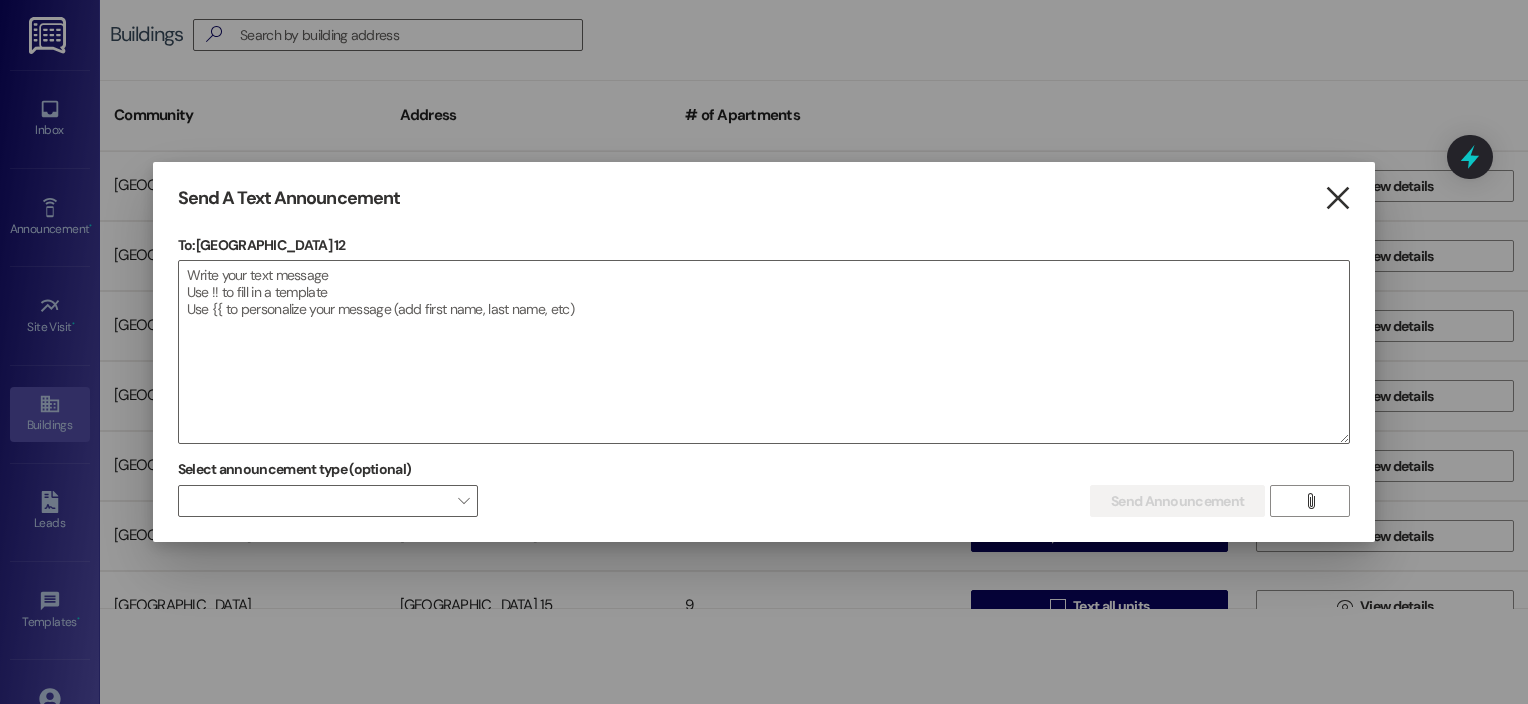 click on "" at bounding box center (1337, 198) 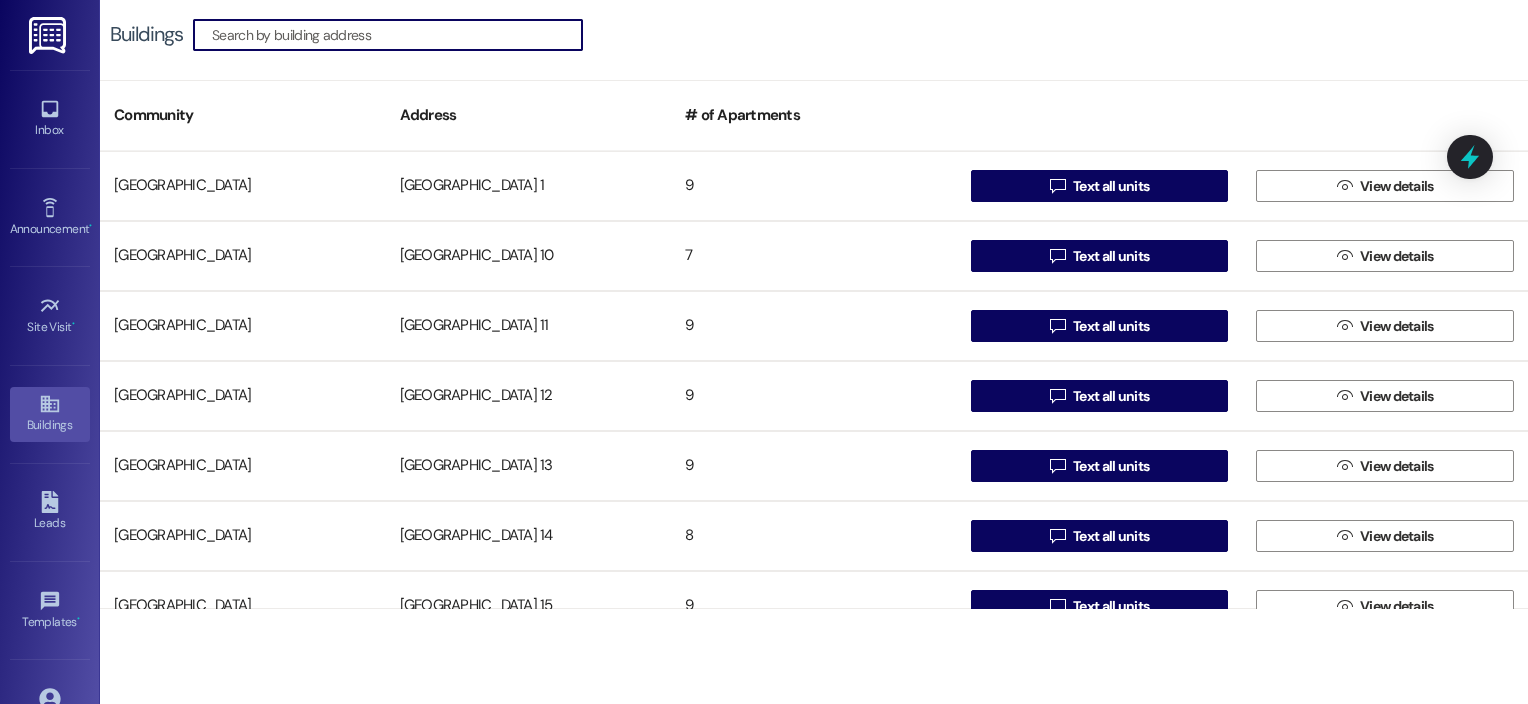 click at bounding box center [397, 35] 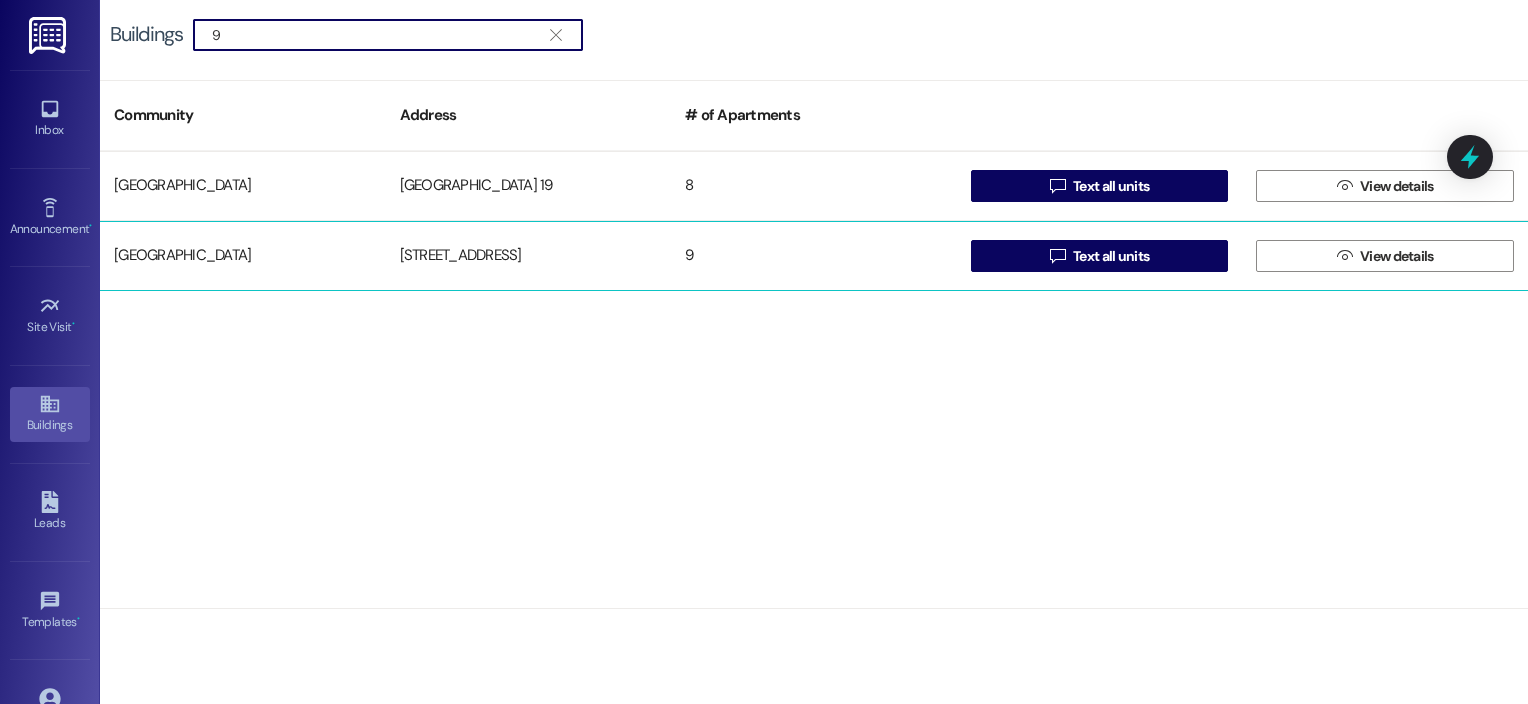 type on "9" 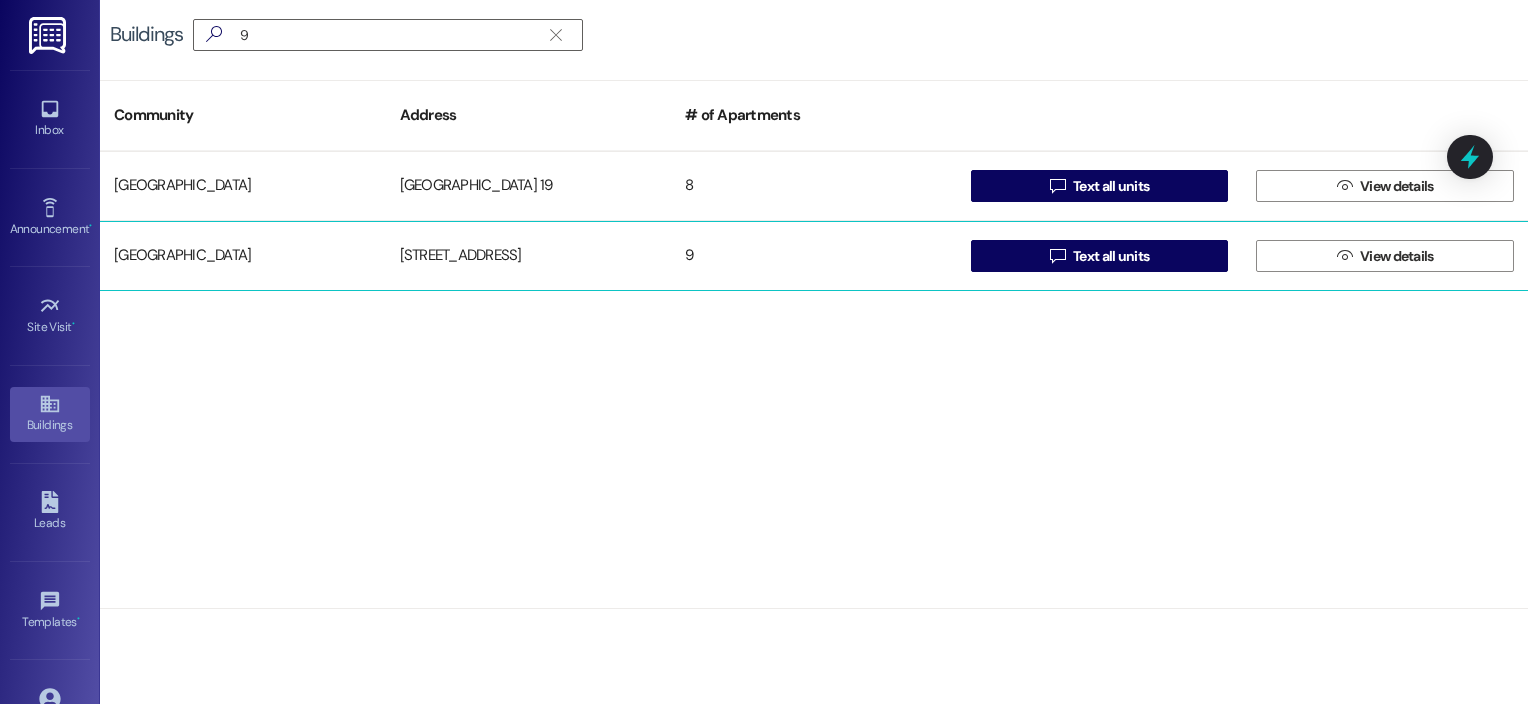 click on "[STREET_ADDRESS]" at bounding box center [529, 256] 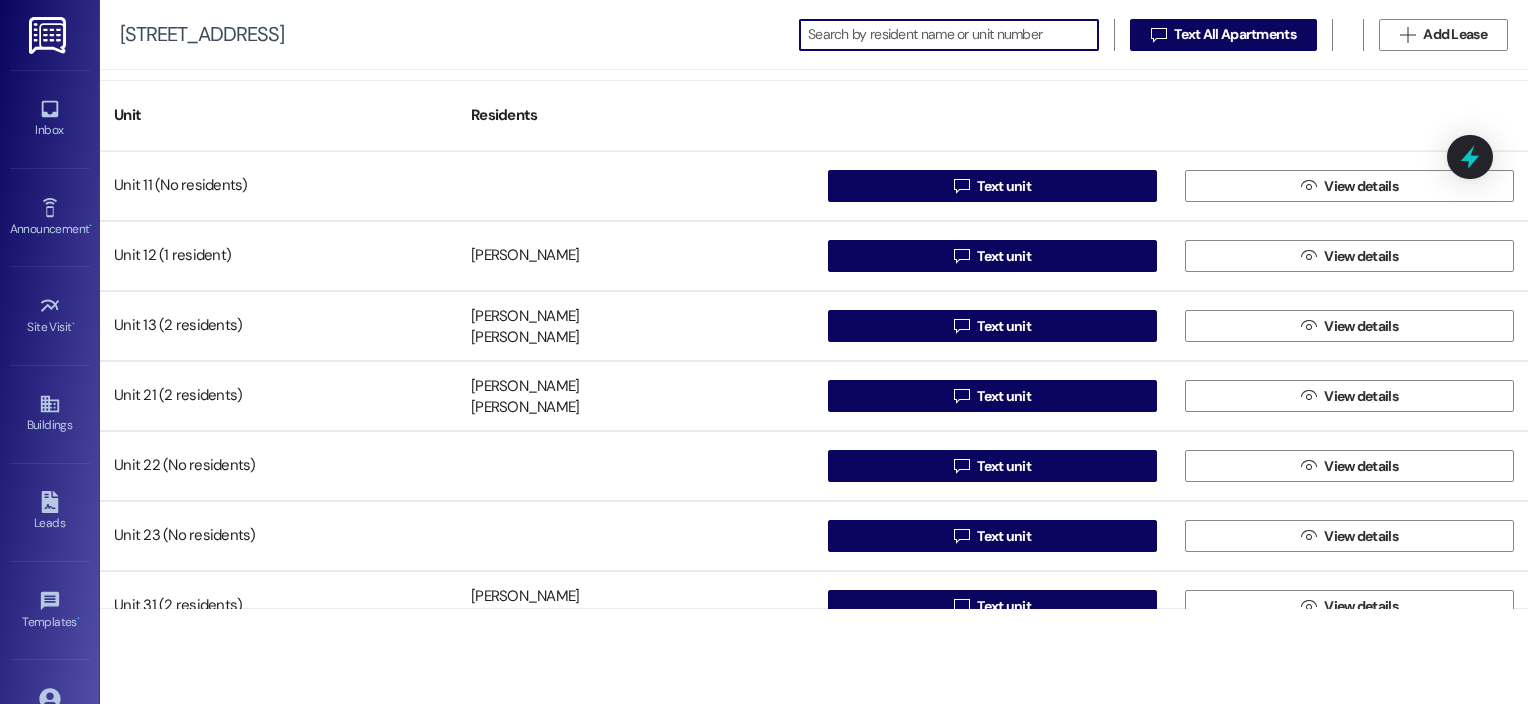 scroll, scrollTop: 0, scrollLeft: 0, axis: both 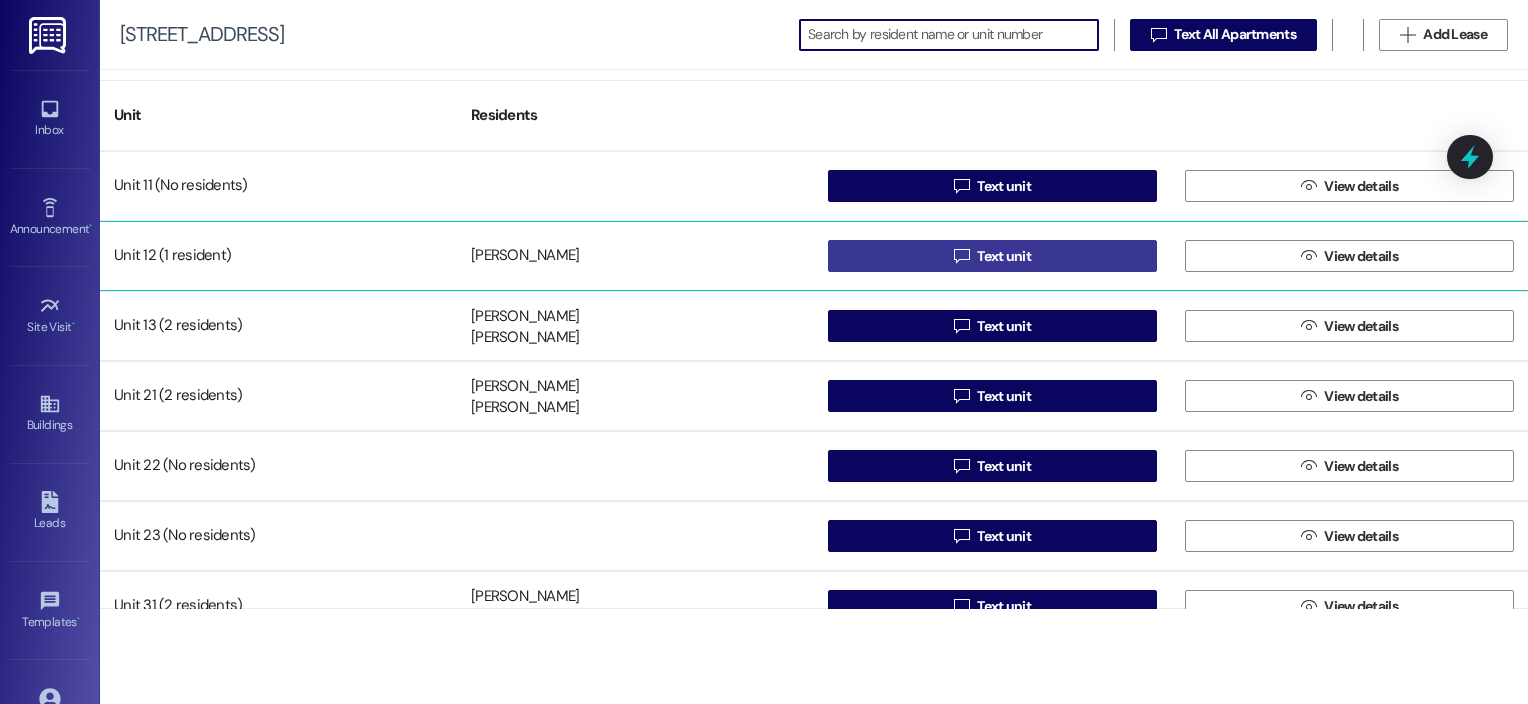 click on " Text unit" at bounding box center (992, 256) 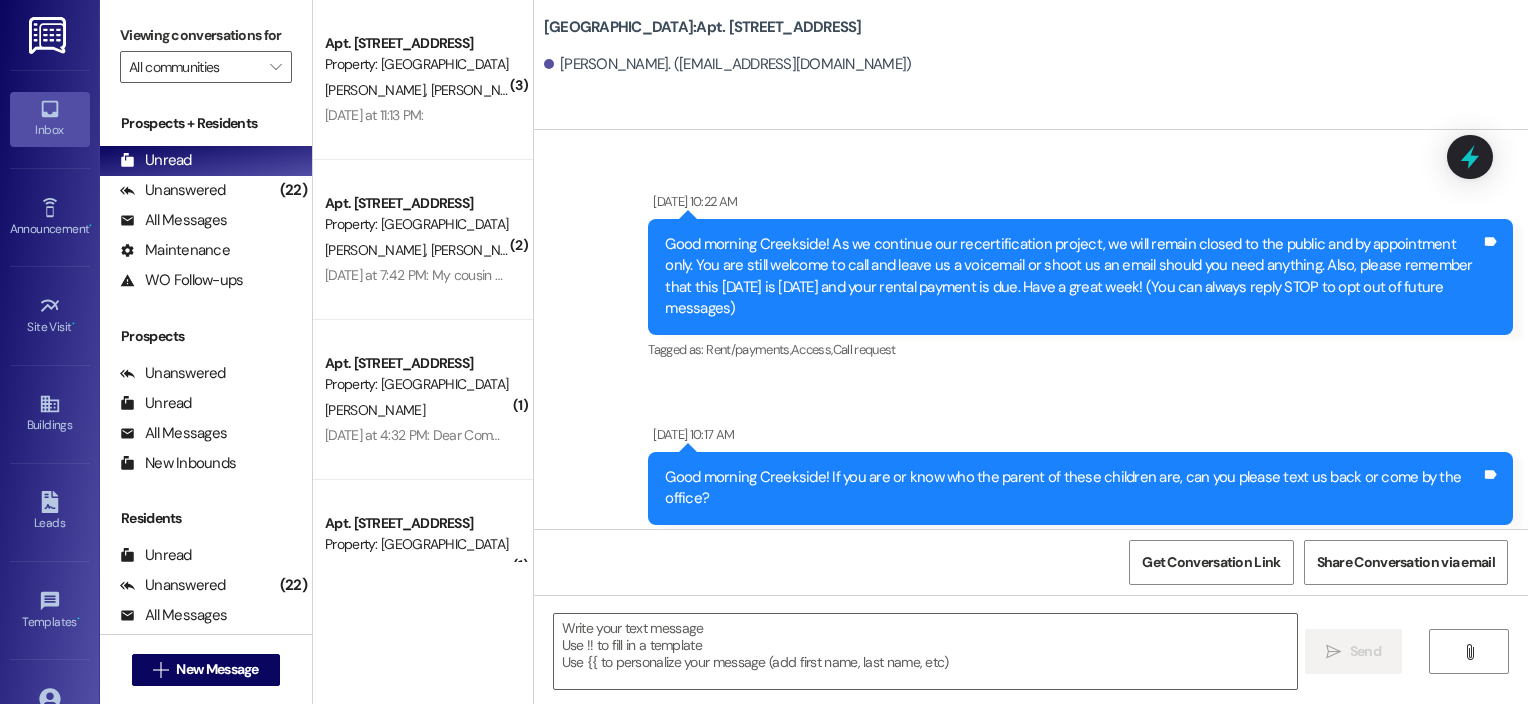 scroll, scrollTop: 47184, scrollLeft: 0, axis: vertical 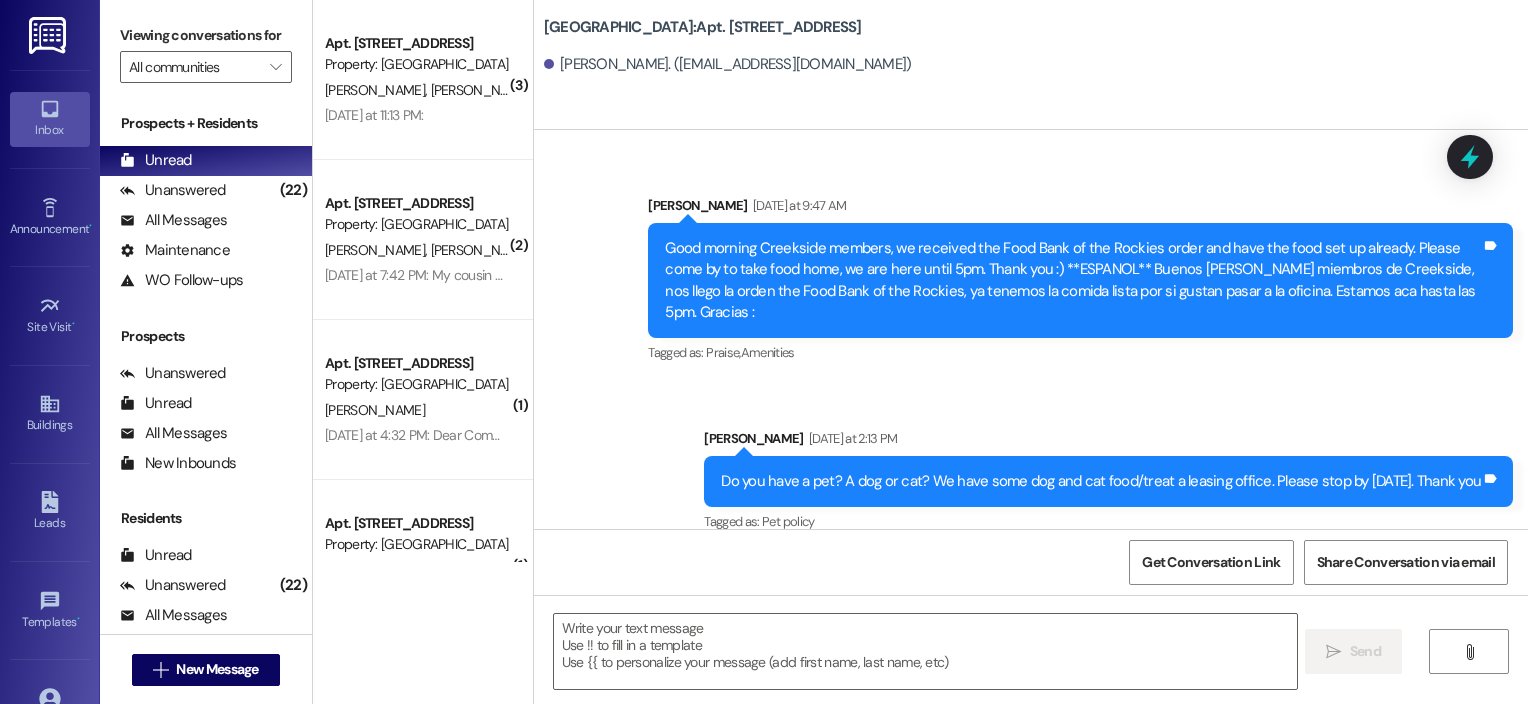 click on "Announcement, sent via SMS [PERSON_NAME] [DATE] 12:14 PM Happy [DATE], Creekside!  Just a friendly reminder:  June rent was due [DATE]. If you have not yet made your payment, please stop by the office and drop off your payment in our drop box [DATE]. Thank you! Tags and notes Tagged as:   Rent/payments Click to highlight conversations about Rent/payments Announcement, sent via SMS [PERSON_NAME] [DATE] 1:53 PM Announcement:
PNG  attachment   Download   (Click to zoom) Tags and notes Announcement, sent via SMS [PERSON_NAME] [DATE] 10:53 AM Tags and notes Tagged as:   Amenities ,  Click to highlight conversations about Amenities Praise Click to highlight conversations about Praise Announcement, sent via SMS [PERSON_NAME] [DATE] 3:26 PM Tags and notes Tagged as:   Amenities Click to highlight conversations about Amenities Announcement, sent via SMS [PERSON_NAME] [DATE] 5:24 PM Tags and notes Tagged as:   Amenities ,  Pool ,  Pool hours [PERSON_NAME]" at bounding box center (1031, -1549) 